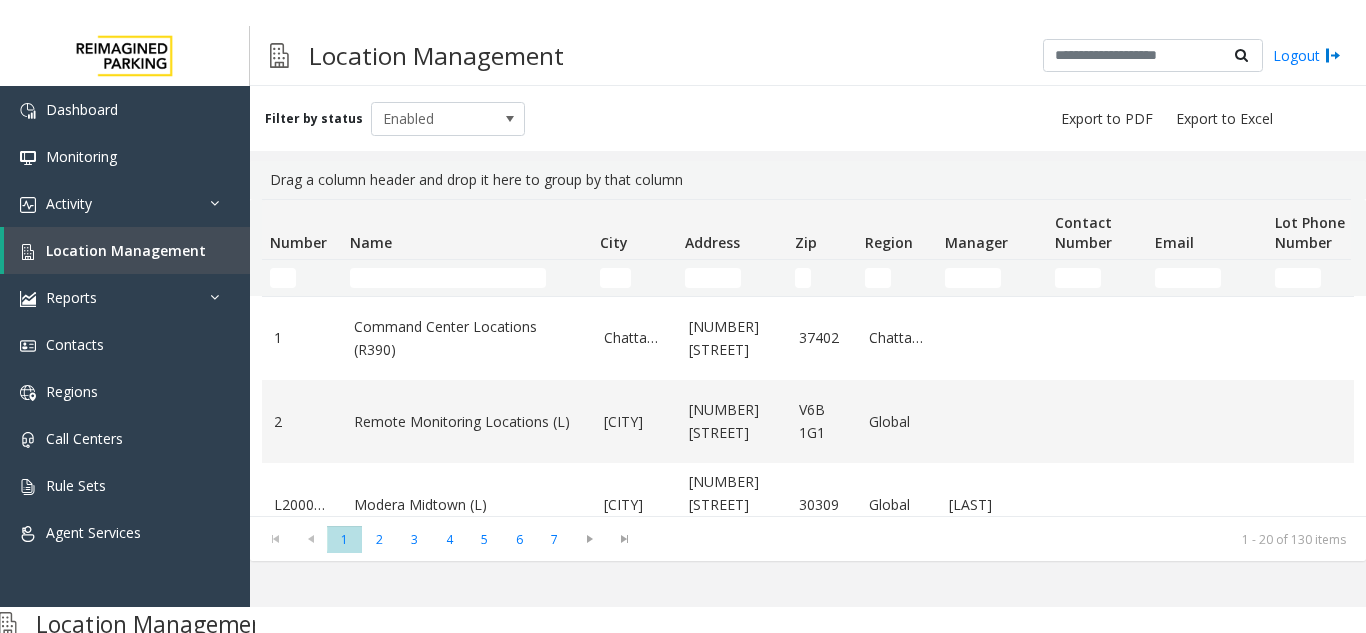 scroll, scrollTop: 0, scrollLeft: 0, axis: both 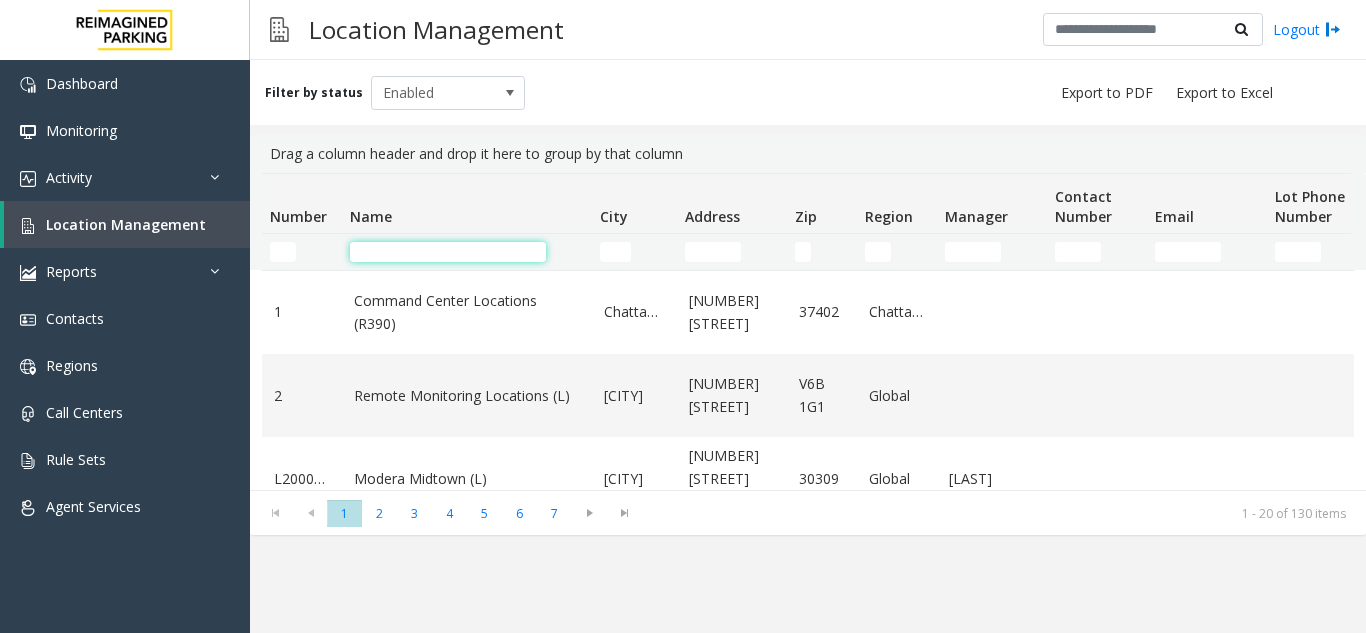 click 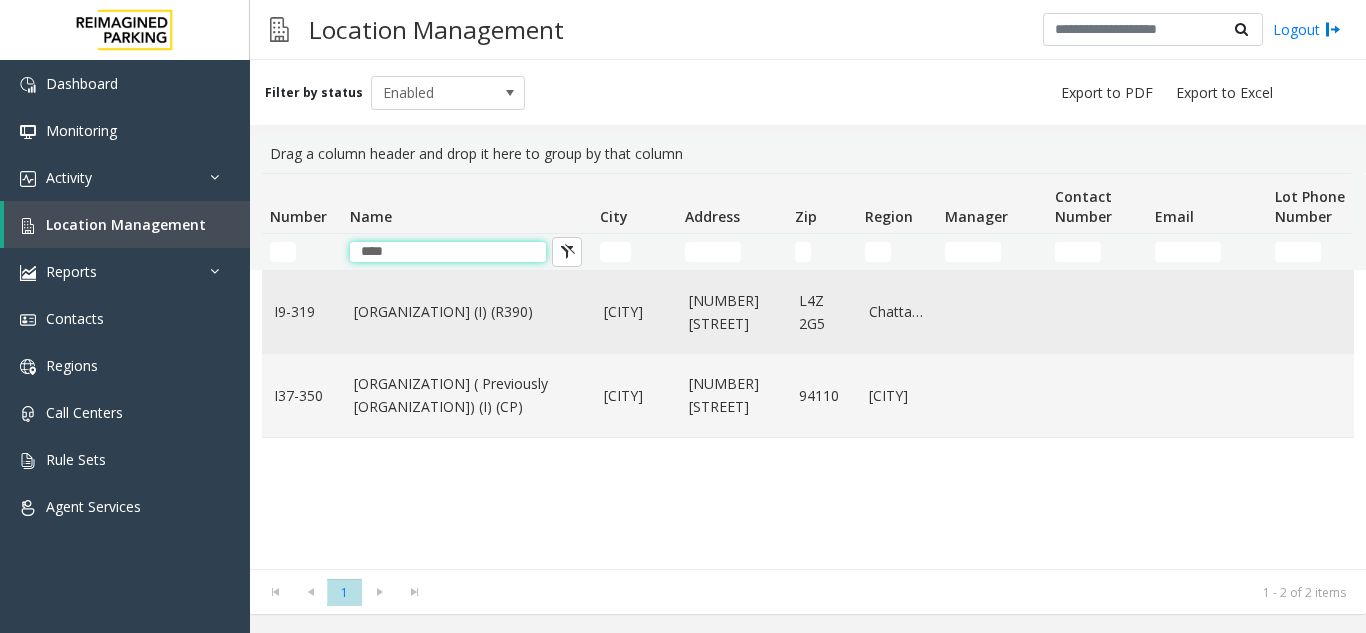 type on "****" 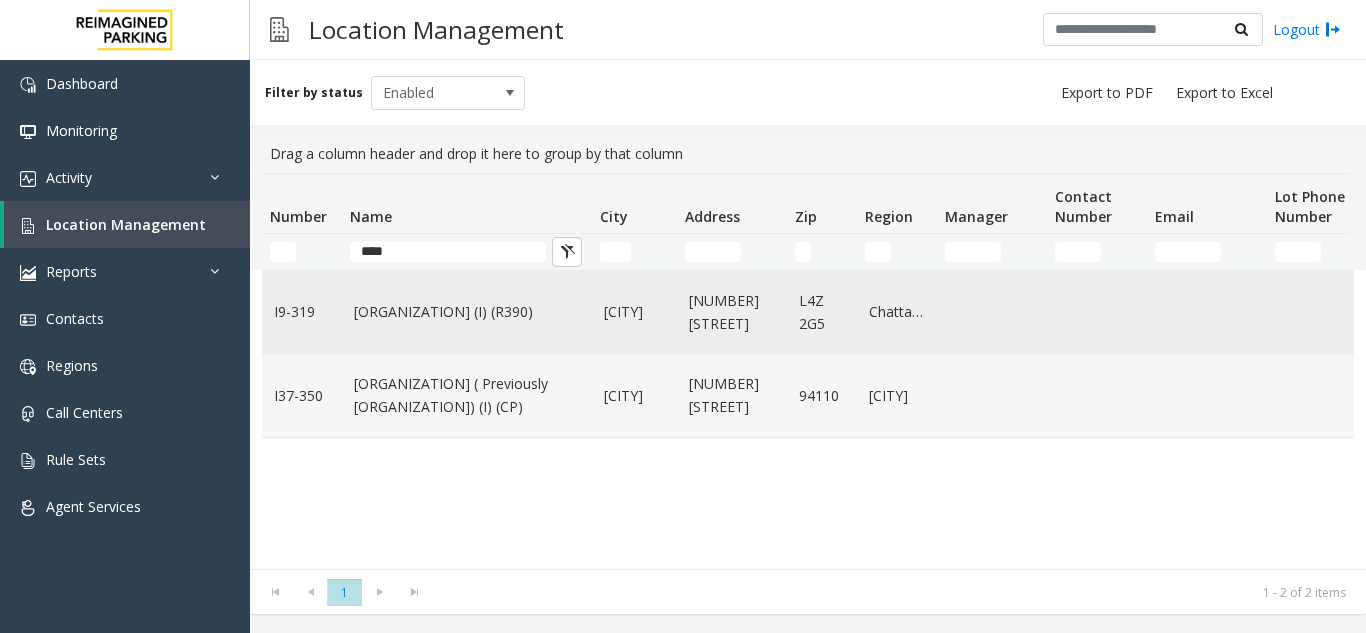 click on "[CITY] [BUILDING_NAME] (I) (R390)" 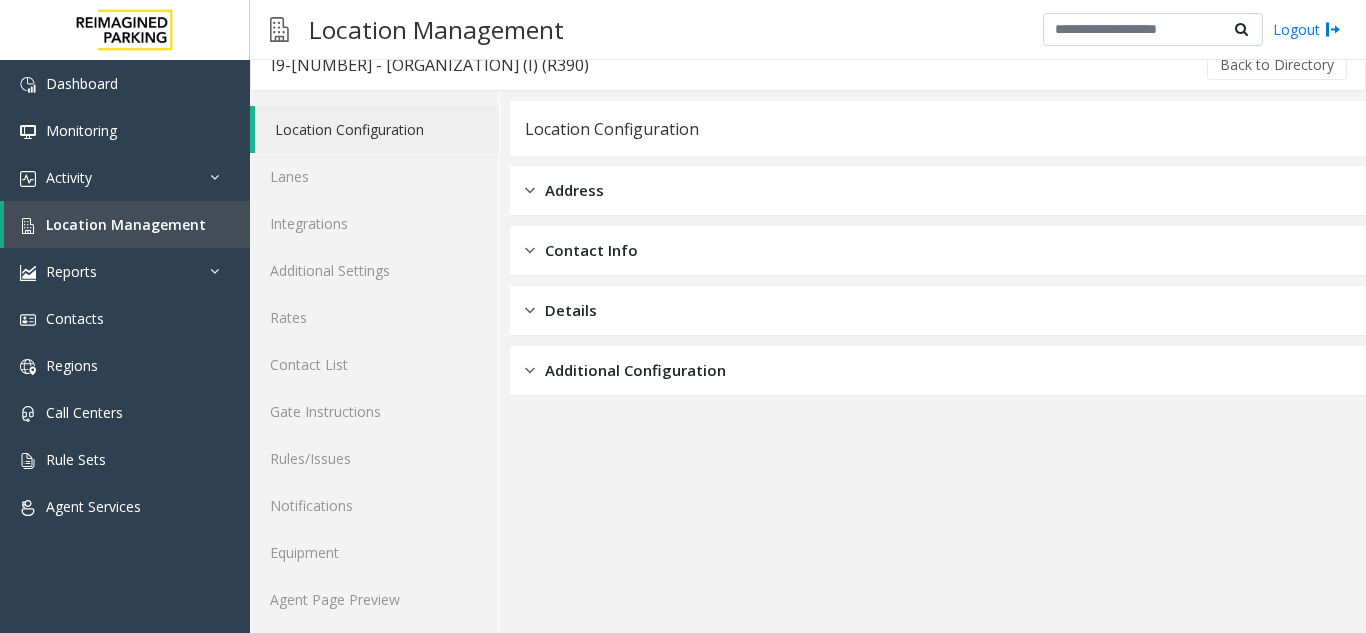 scroll, scrollTop: 26, scrollLeft: 0, axis: vertical 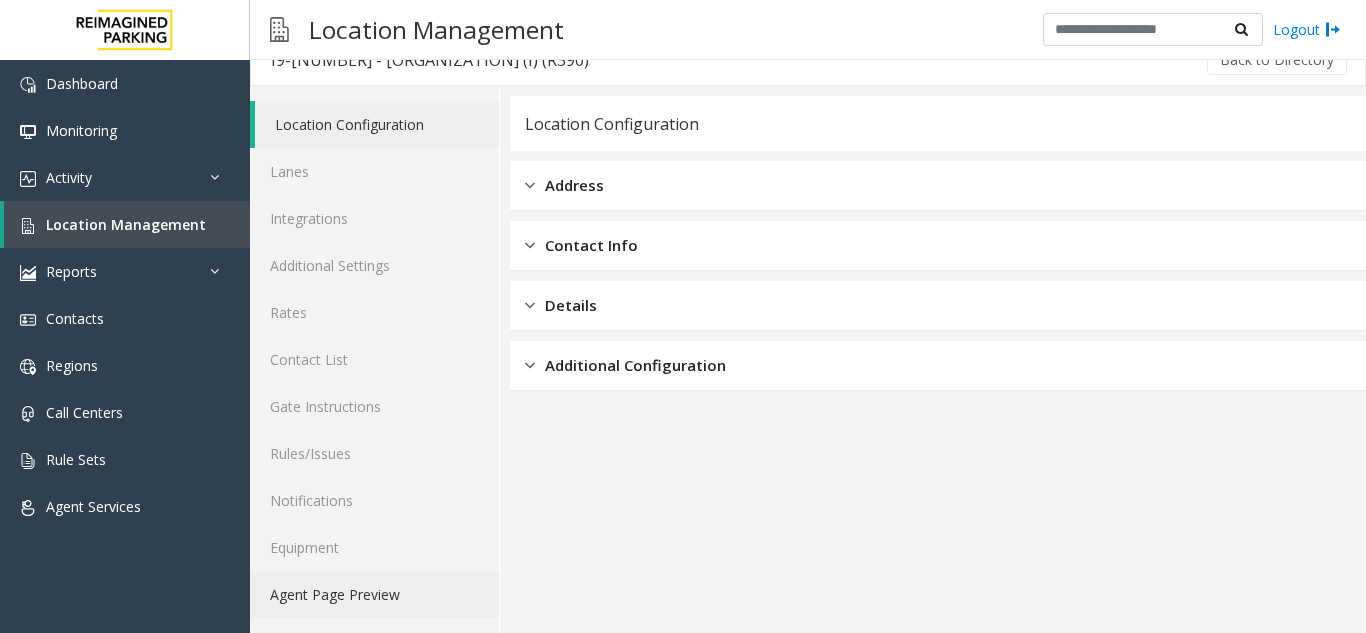 click on "Agent Page Preview" 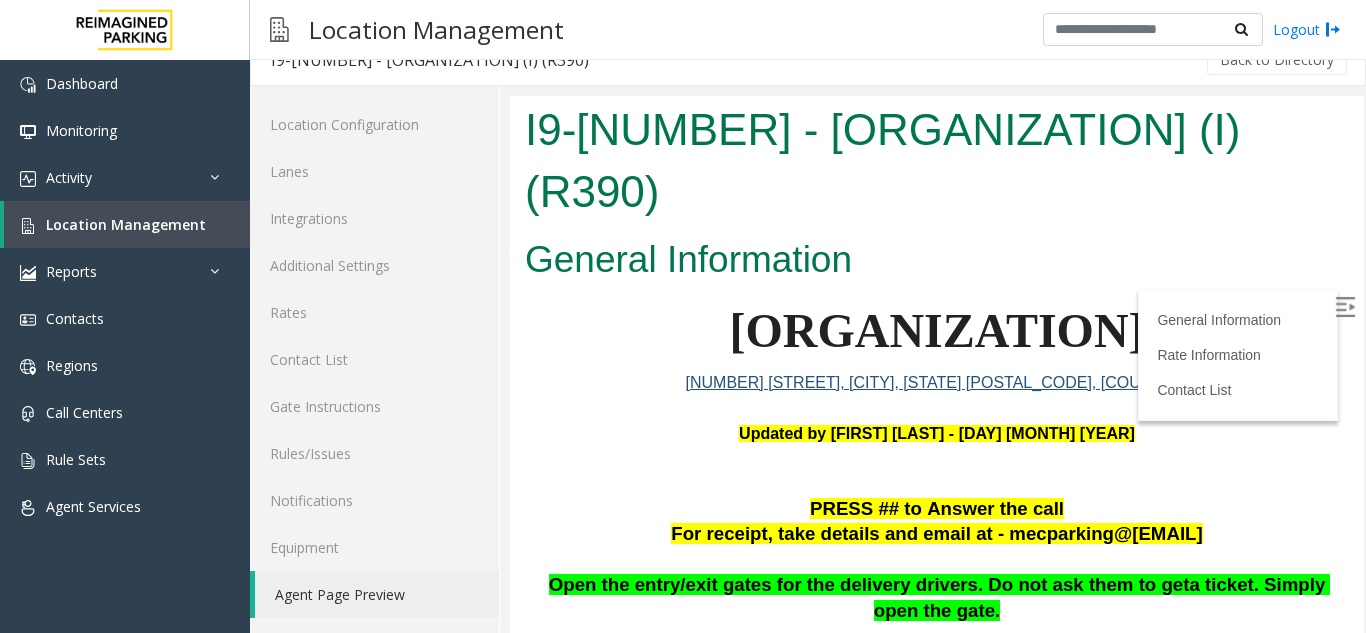 scroll, scrollTop: 100, scrollLeft: 0, axis: vertical 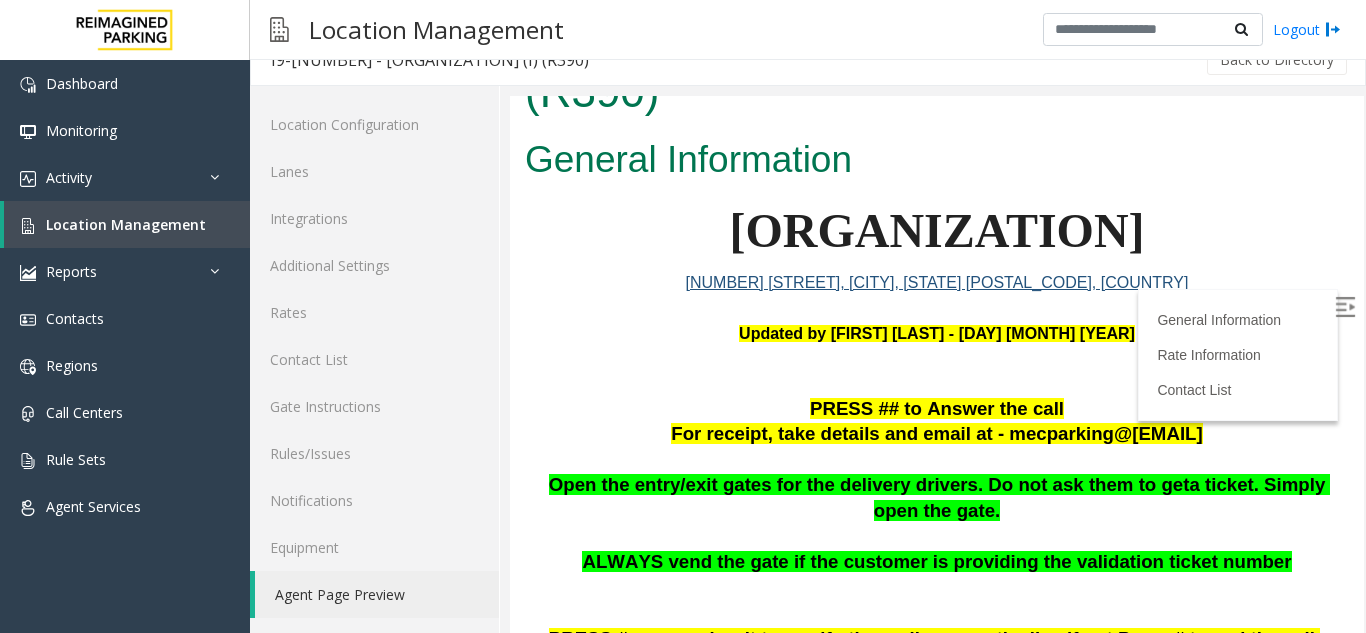 click at bounding box center [1345, 307] 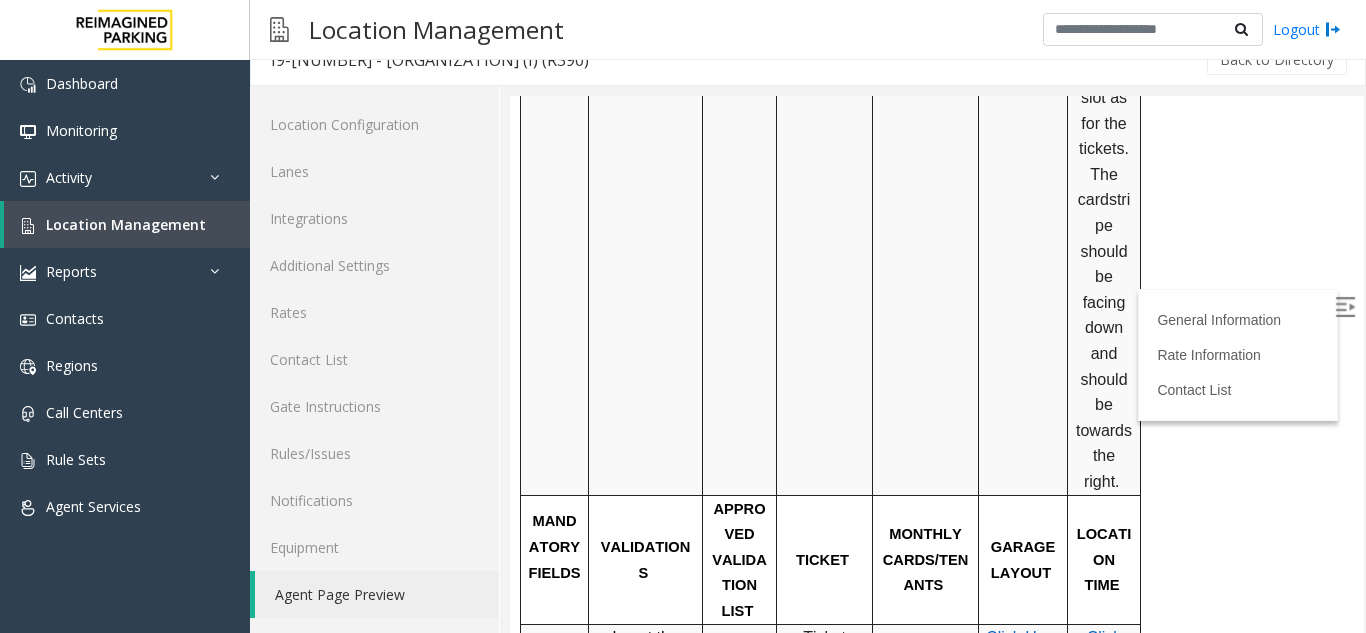 scroll, scrollTop: 1600, scrollLeft: 0, axis: vertical 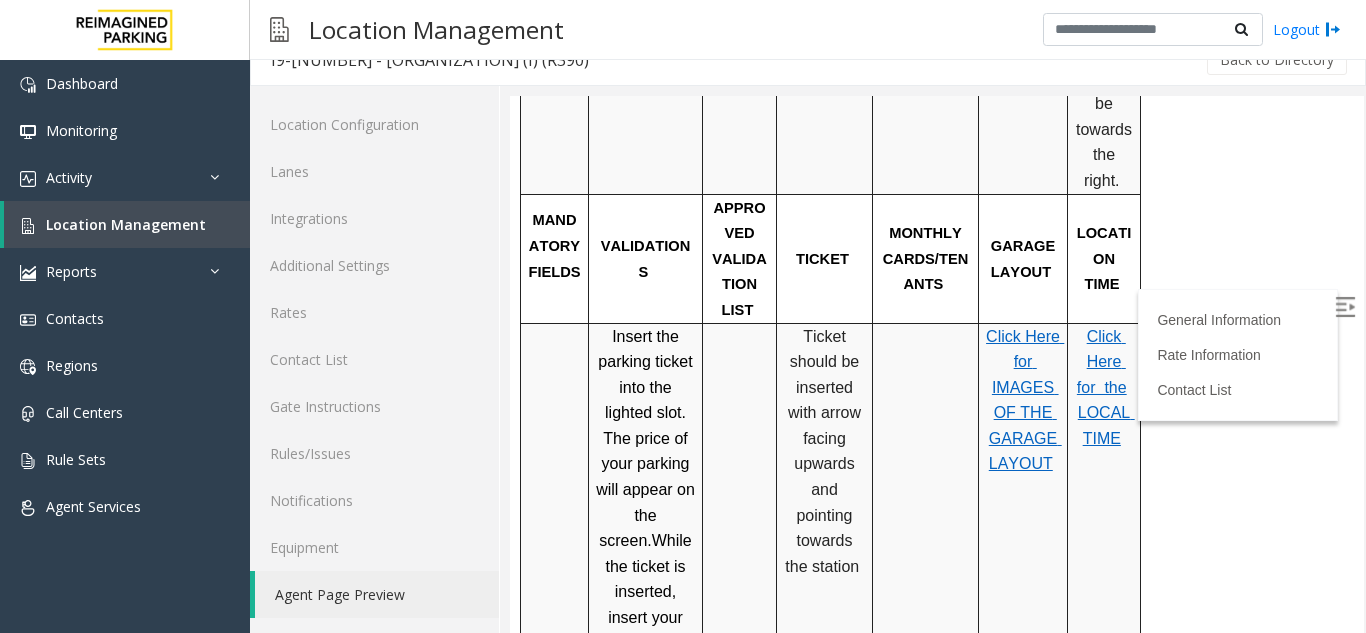click on "Click Here for  the" at bounding box center [1102, 362] 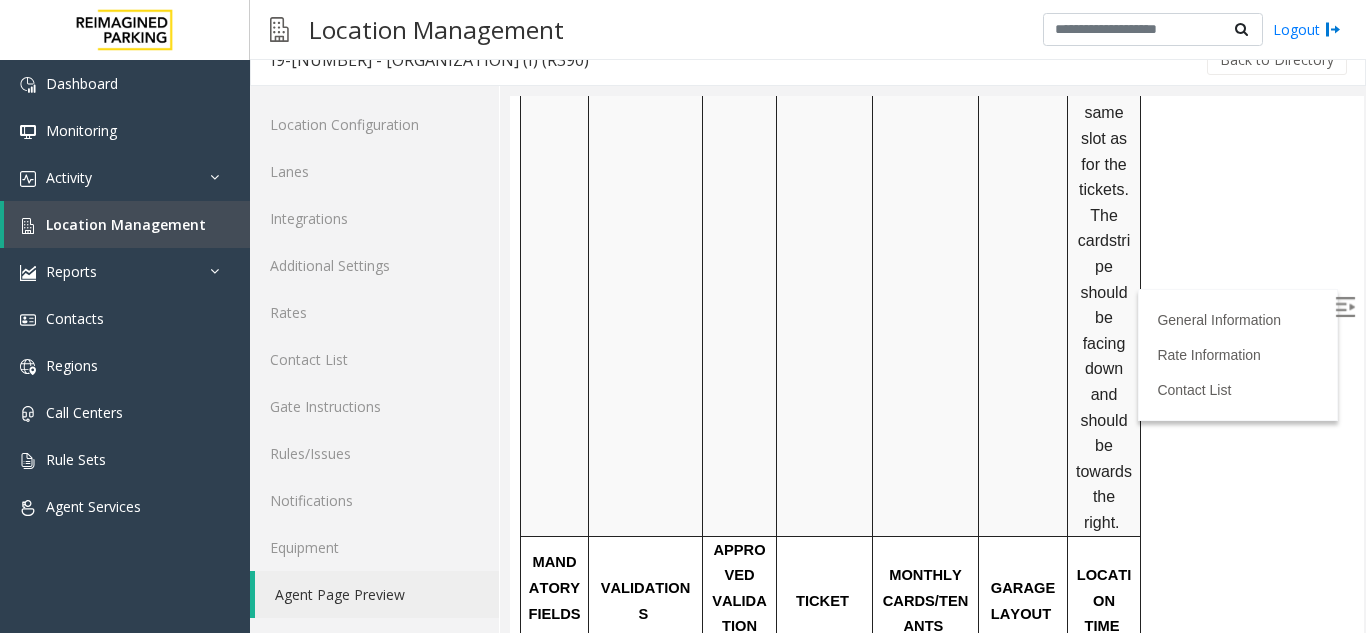 scroll, scrollTop: 1200, scrollLeft: 0, axis: vertical 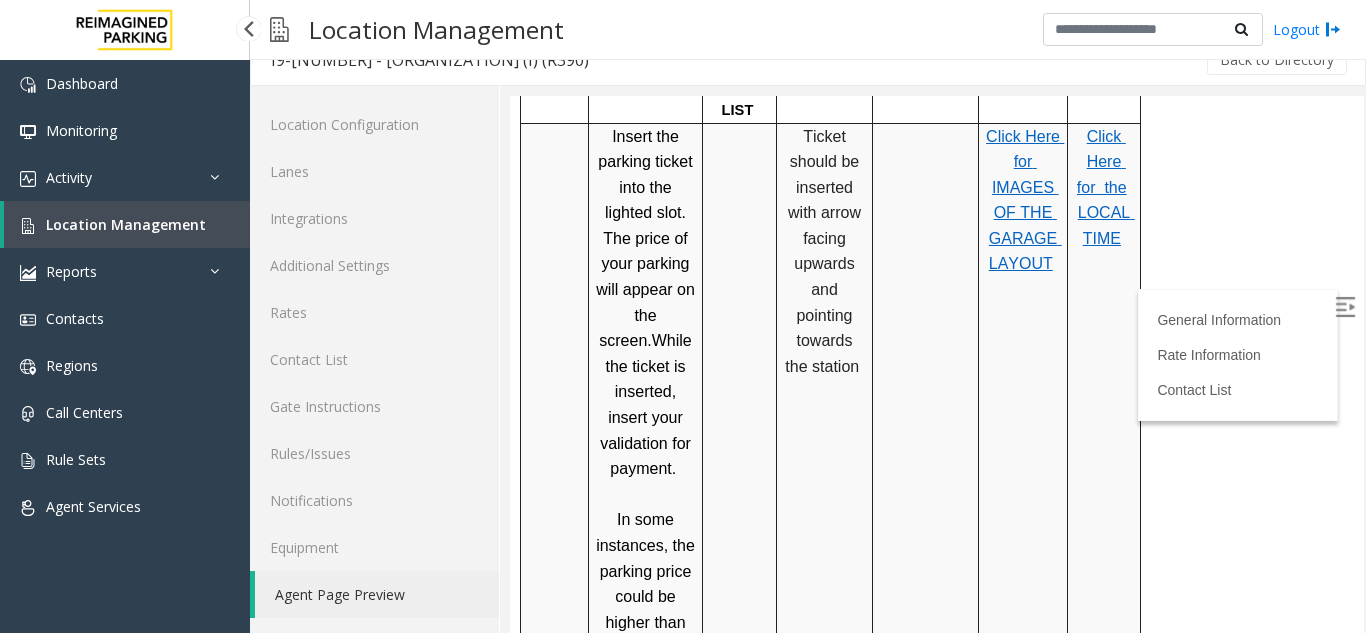 click on "Location Management" at bounding box center (127, 224) 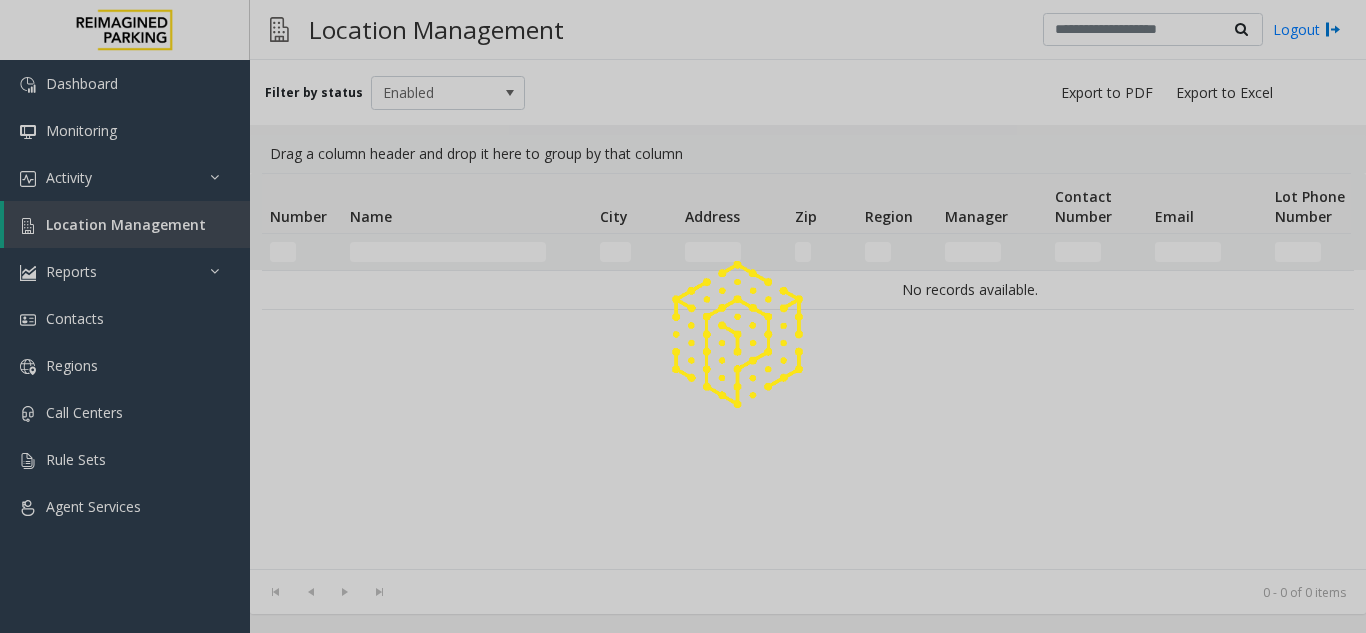 scroll, scrollTop: 0, scrollLeft: 0, axis: both 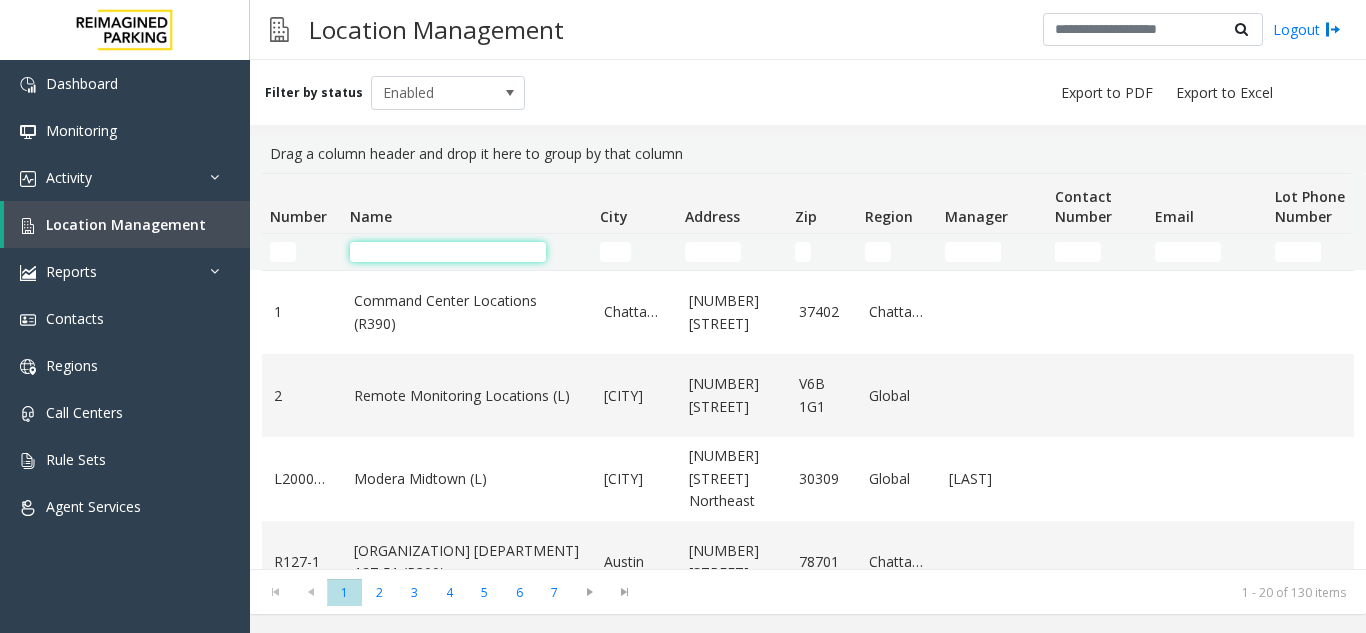 click 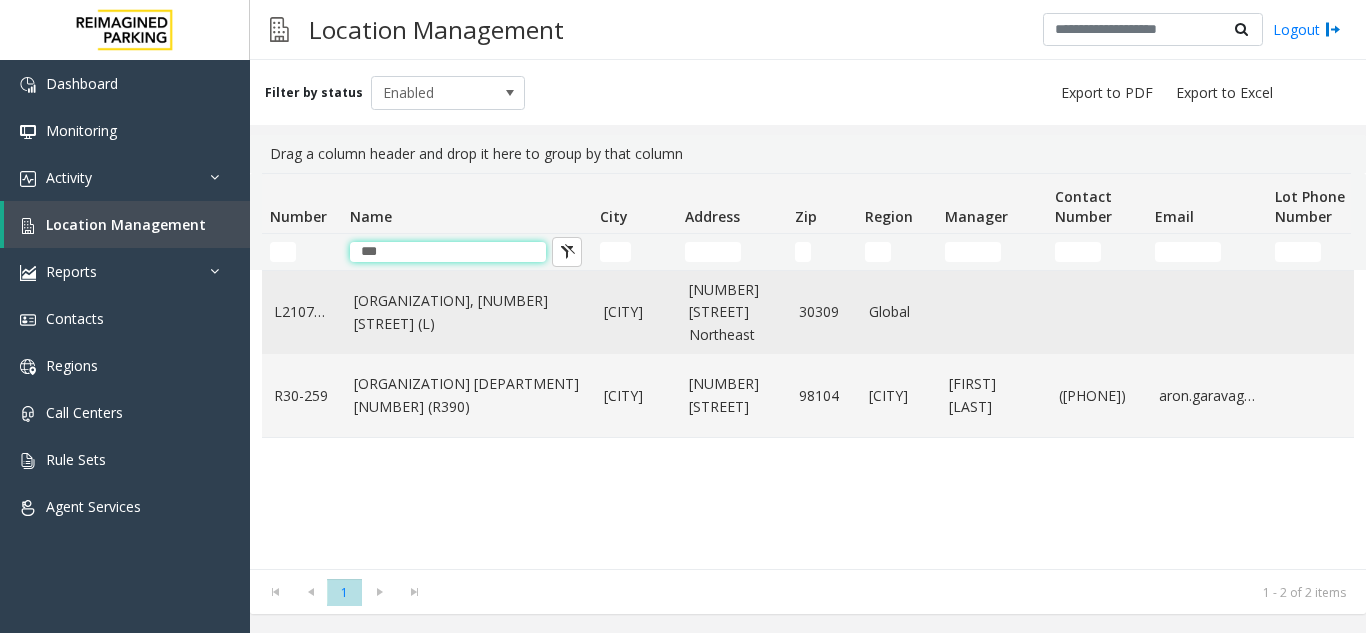 type on "***" 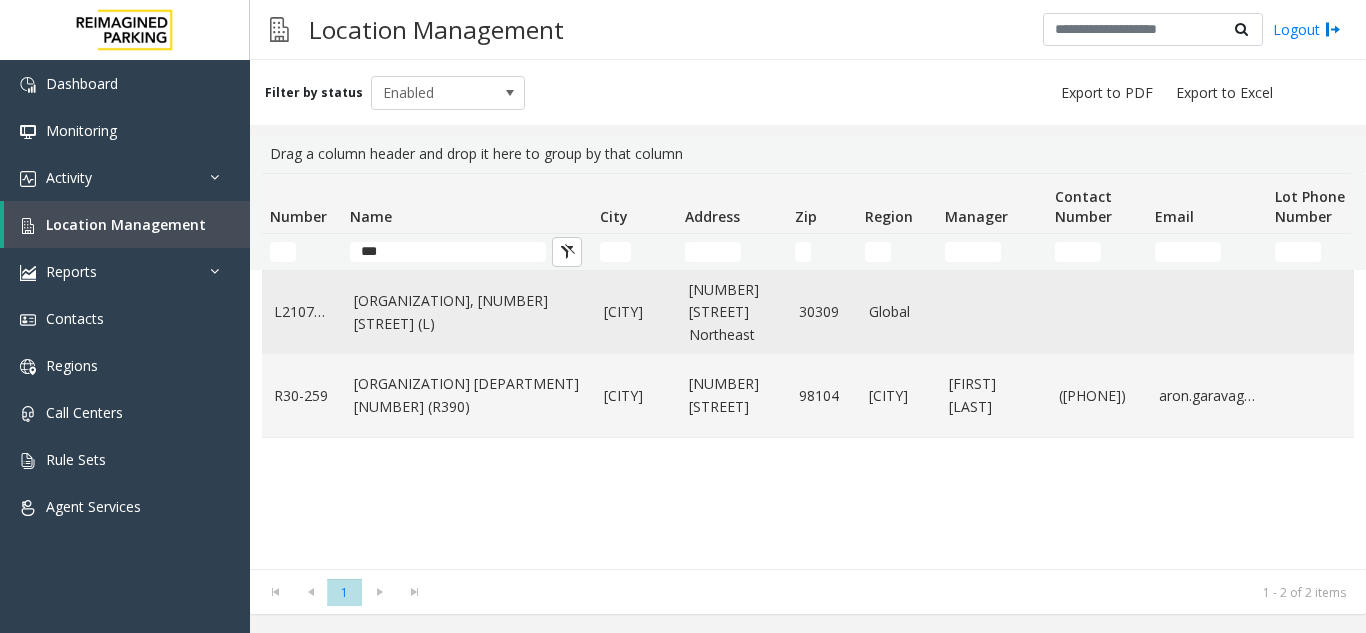 click on "1st Presbyterian, 1337 Peachtree St (L)" 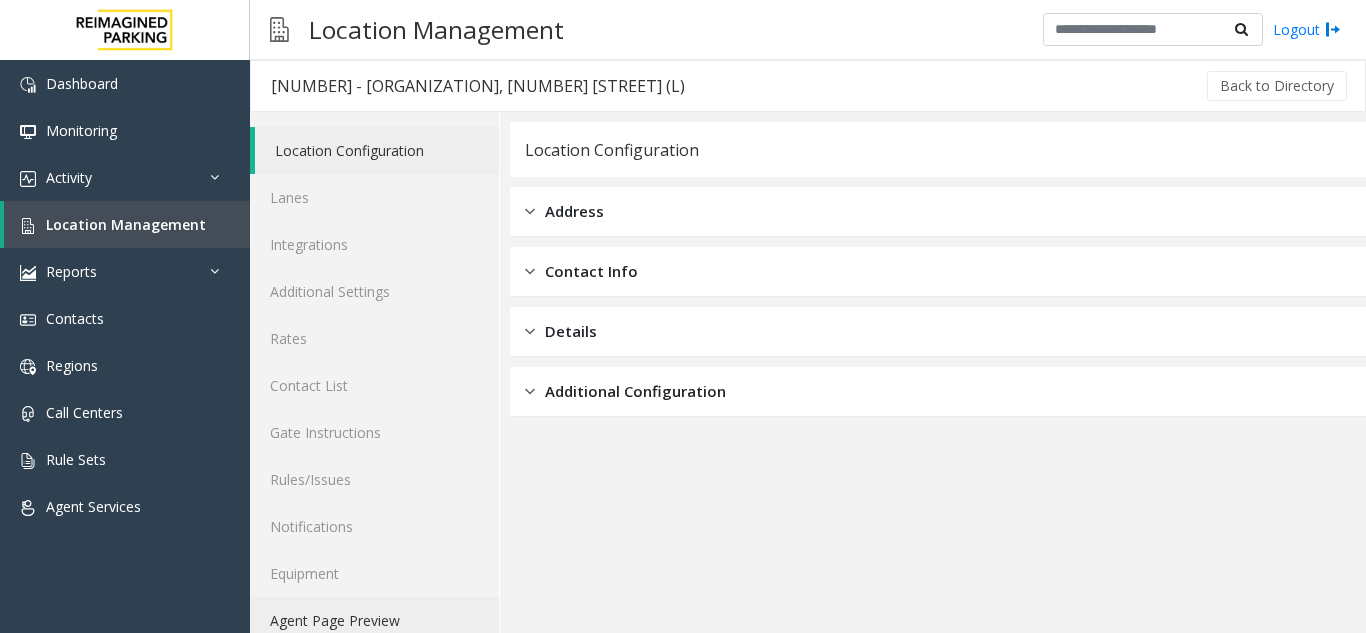 click on "Agent Page Preview" 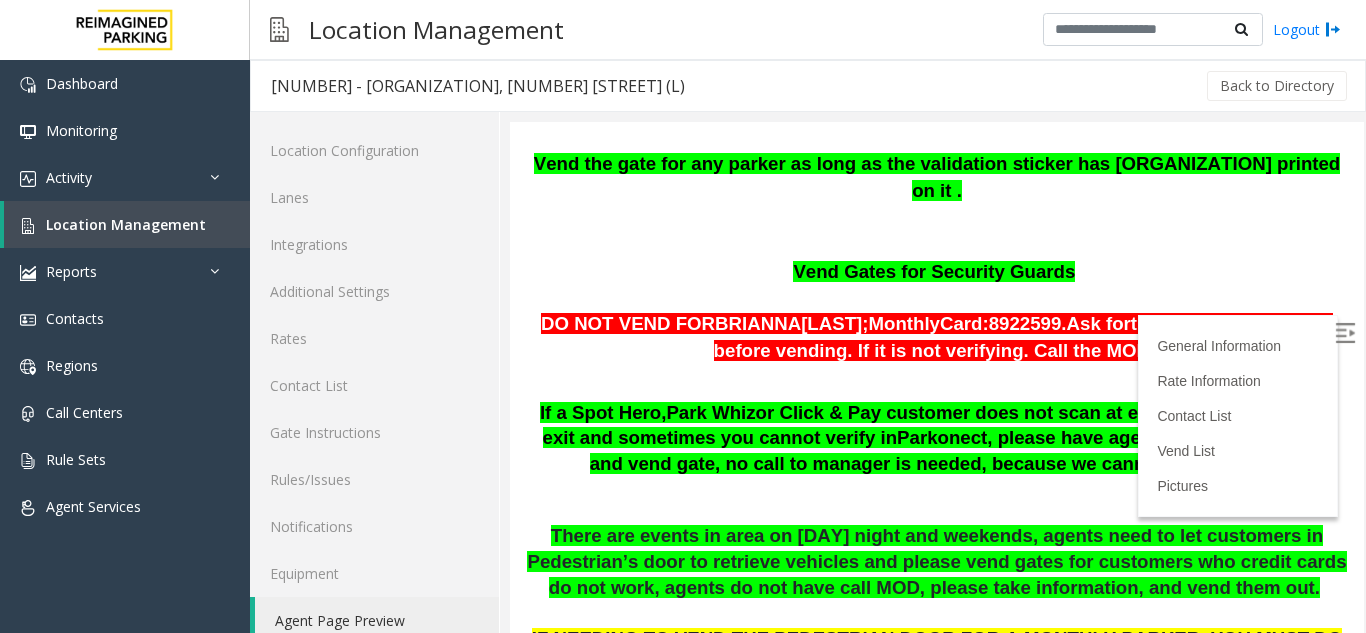 scroll, scrollTop: 1000, scrollLeft: 0, axis: vertical 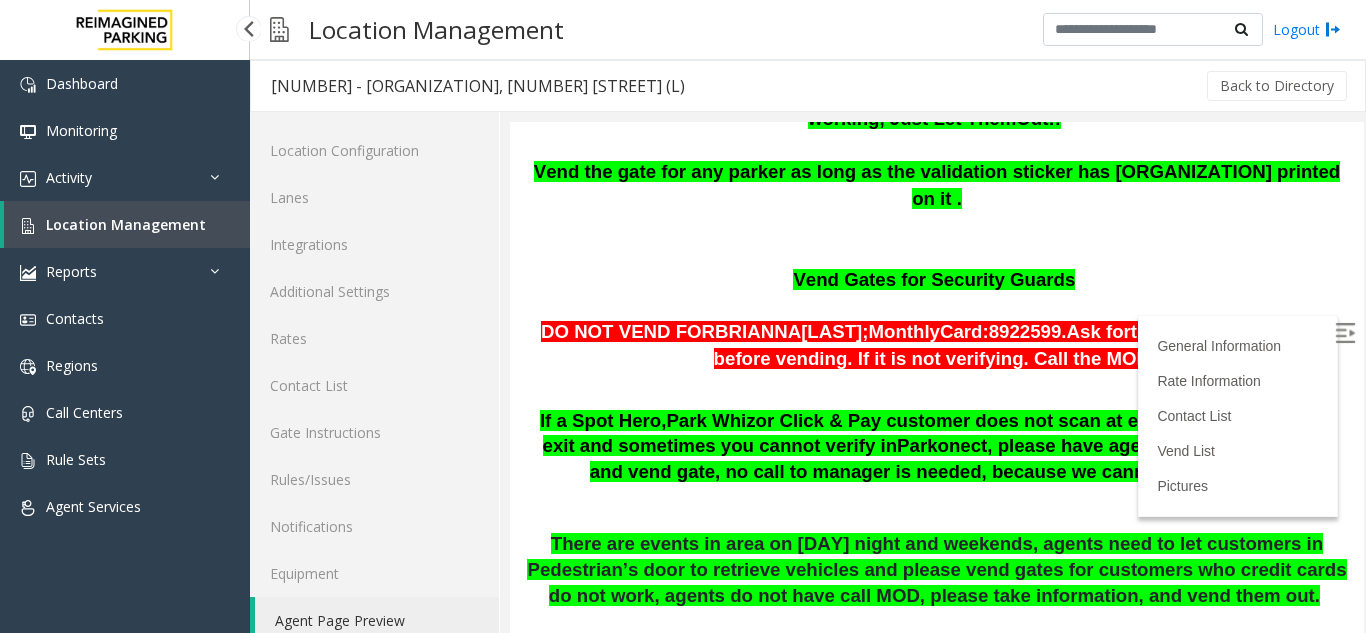 click on "Location Management" at bounding box center (126, 224) 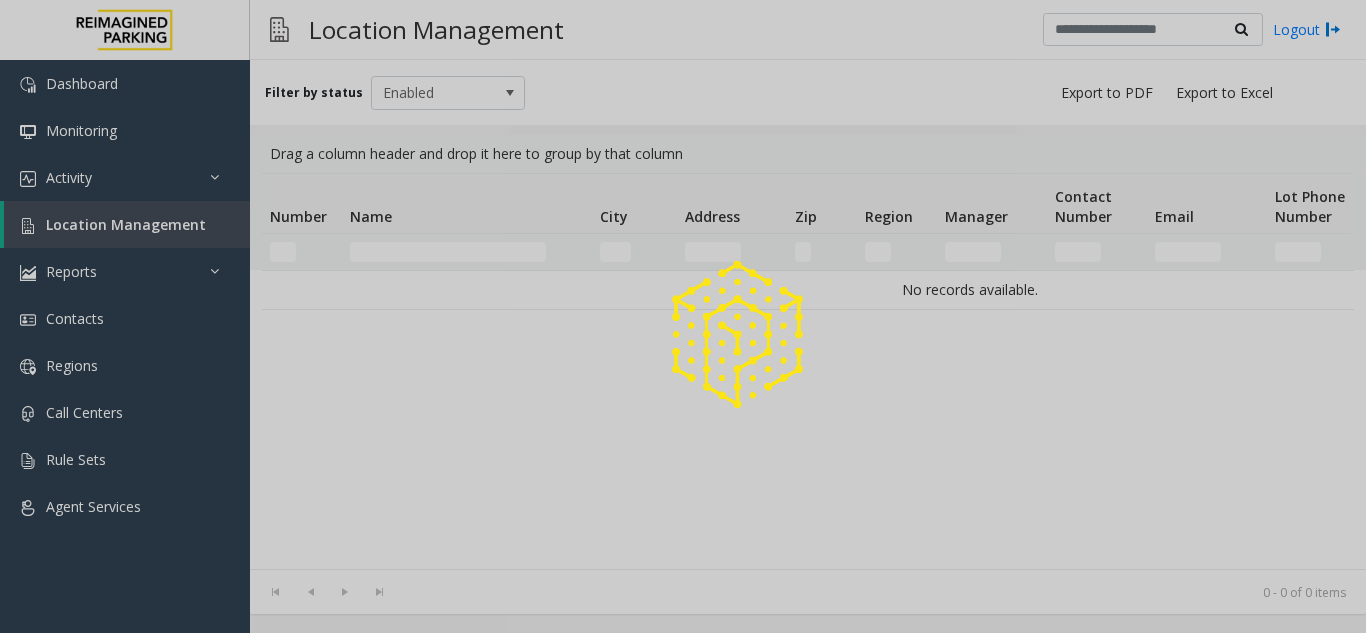 click 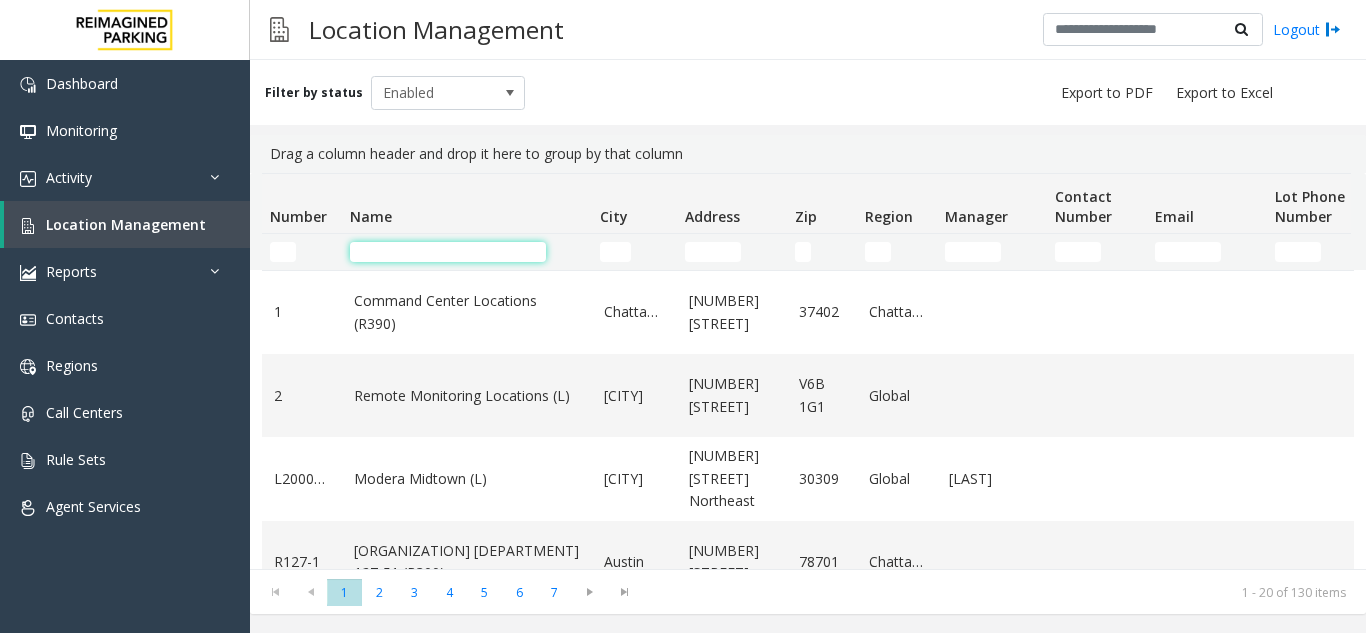 click 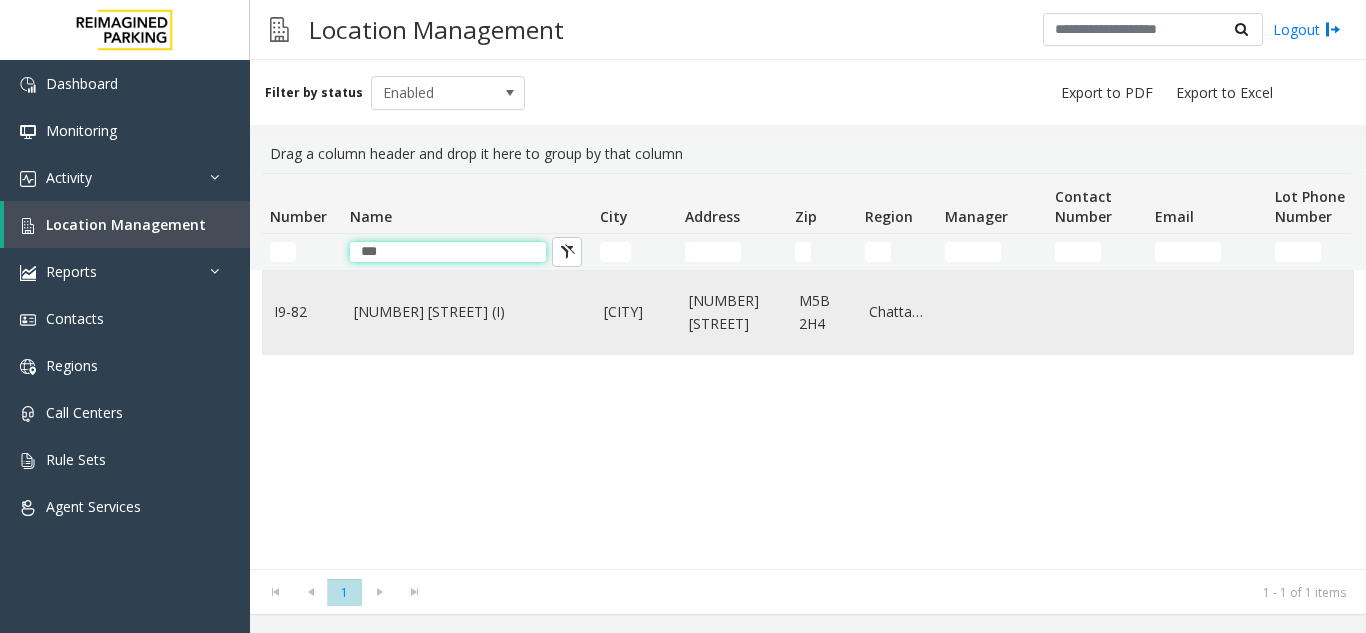 type on "***" 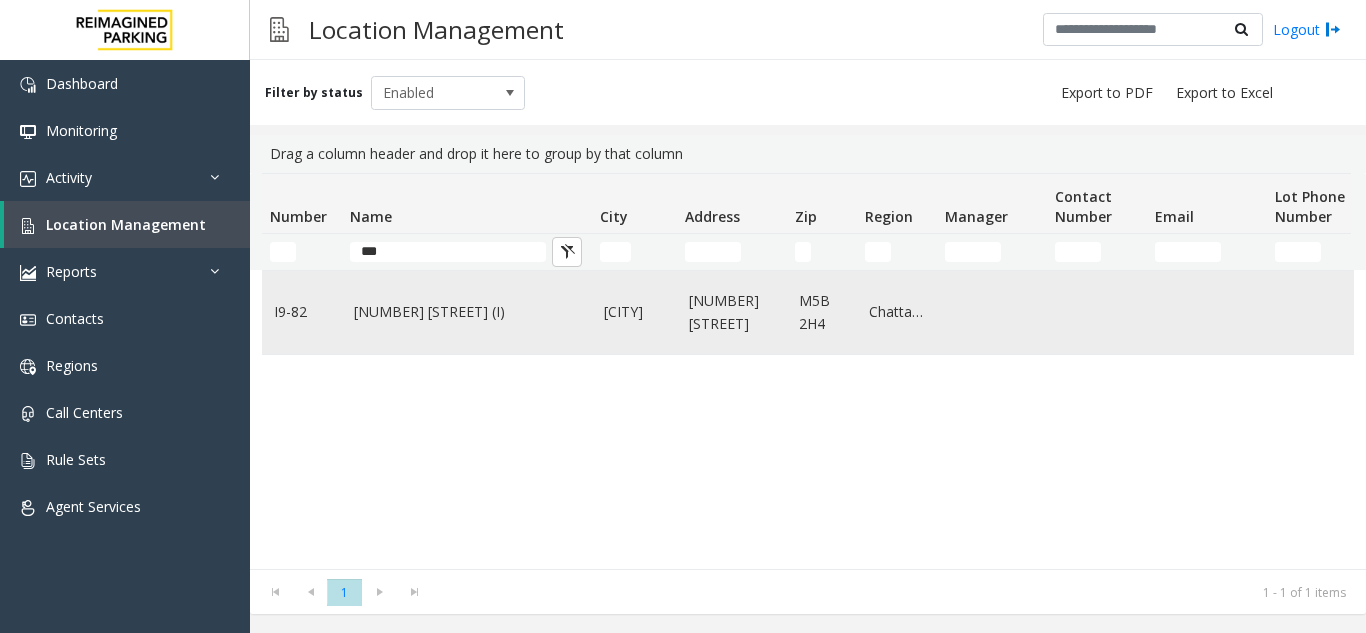 click on "777 Bay St. (I)" 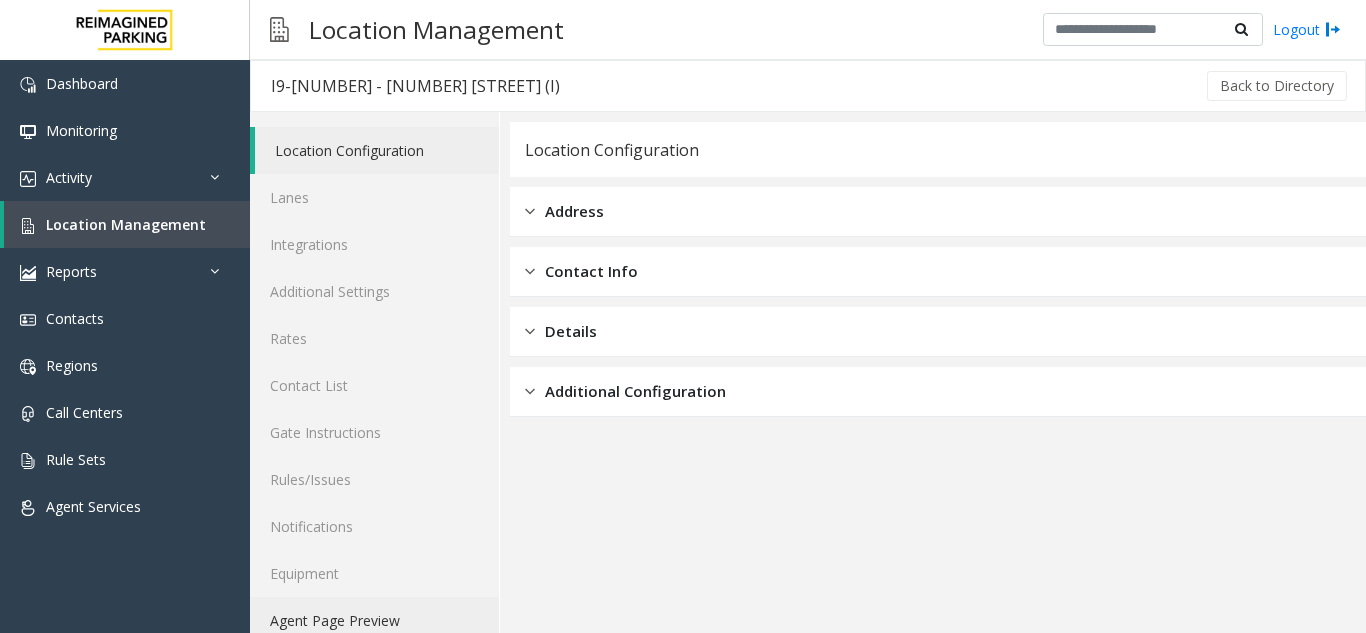 click on "Agent Page Preview" 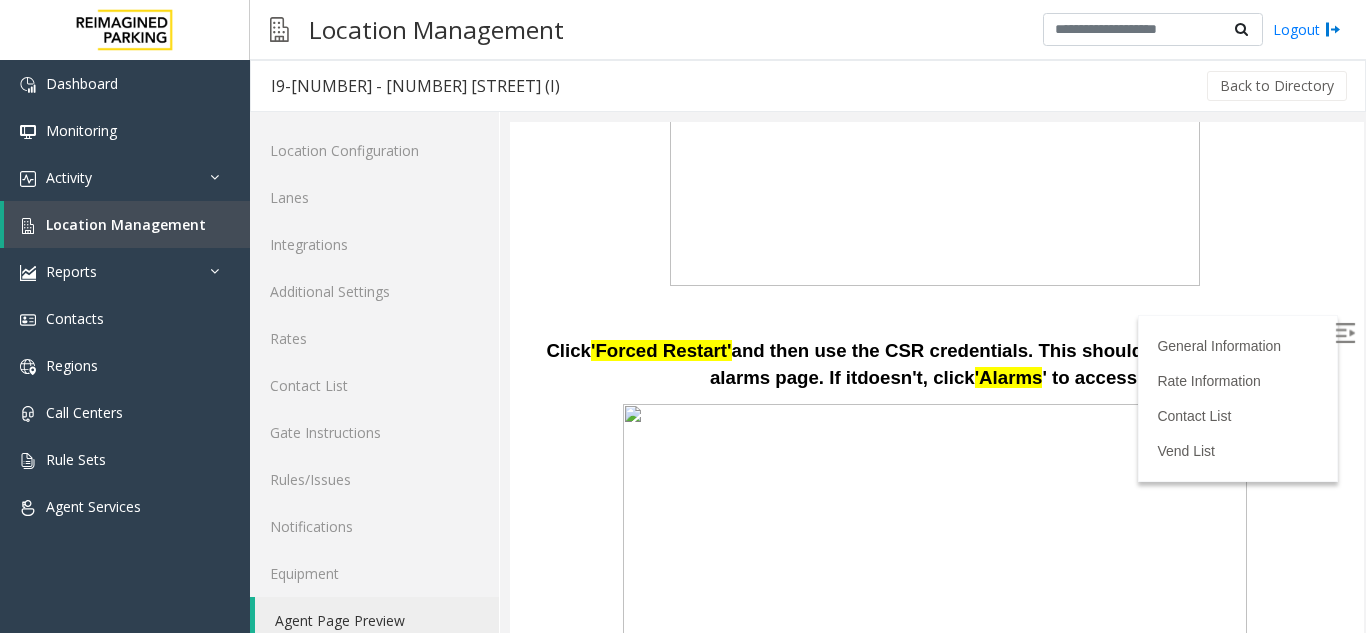 scroll, scrollTop: 400, scrollLeft: 0, axis: vertical 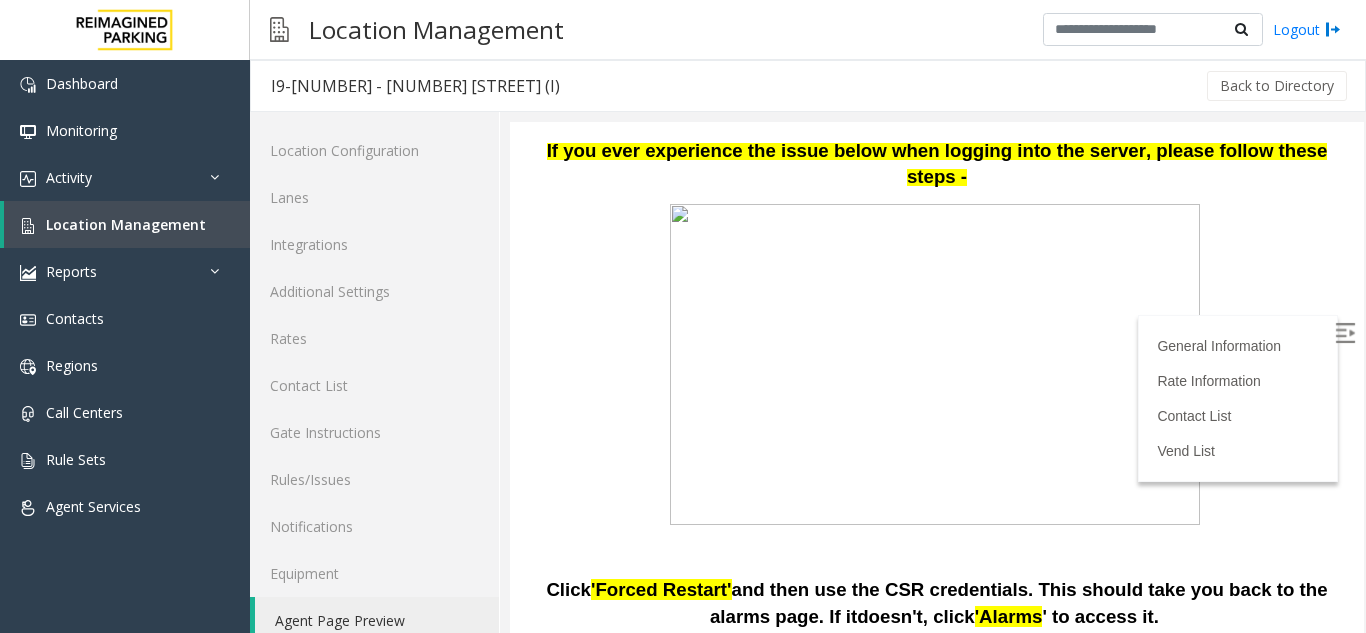 click at bounding box center [1347, 336] 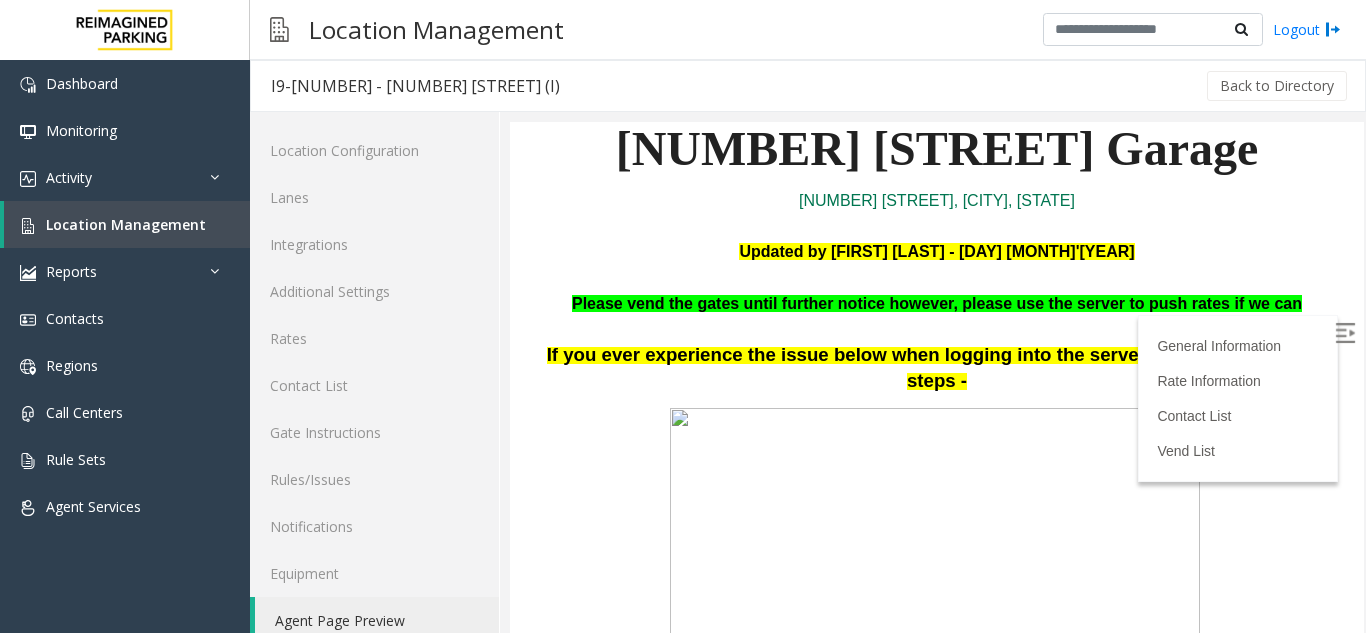 scroll, scrollTop: 200, scrollLeft: 0, axis: vertical 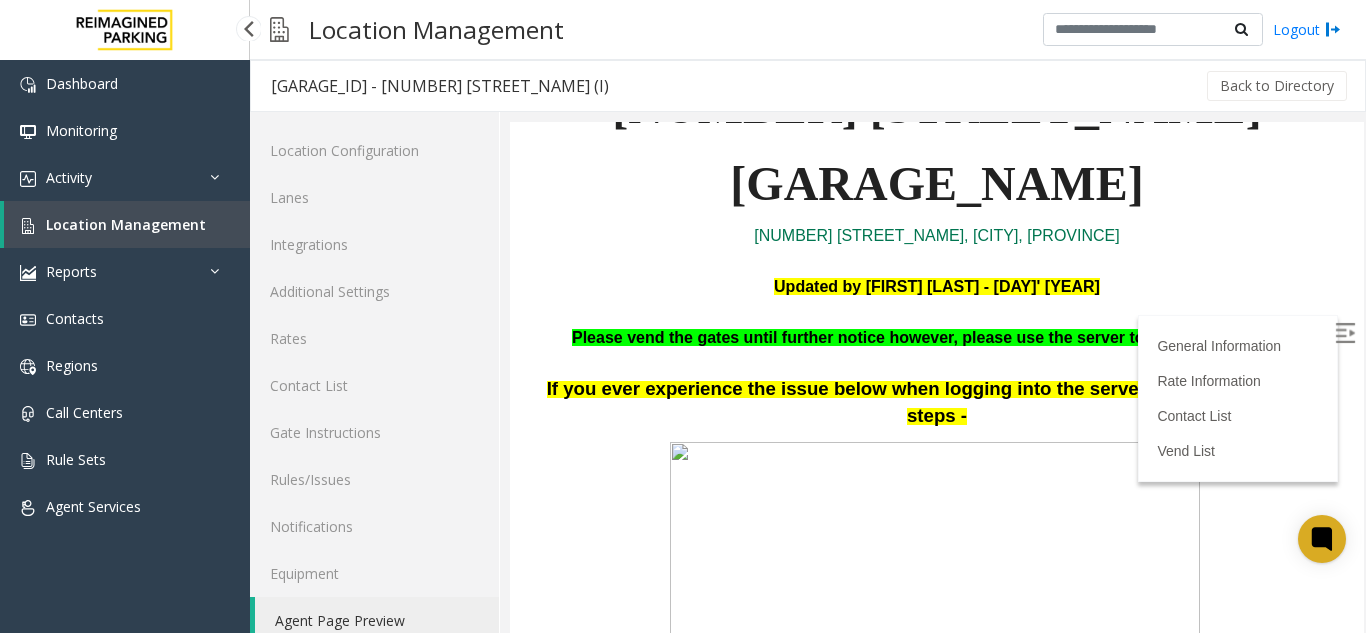 click on "Location Management" at bounding box center (126, 224) 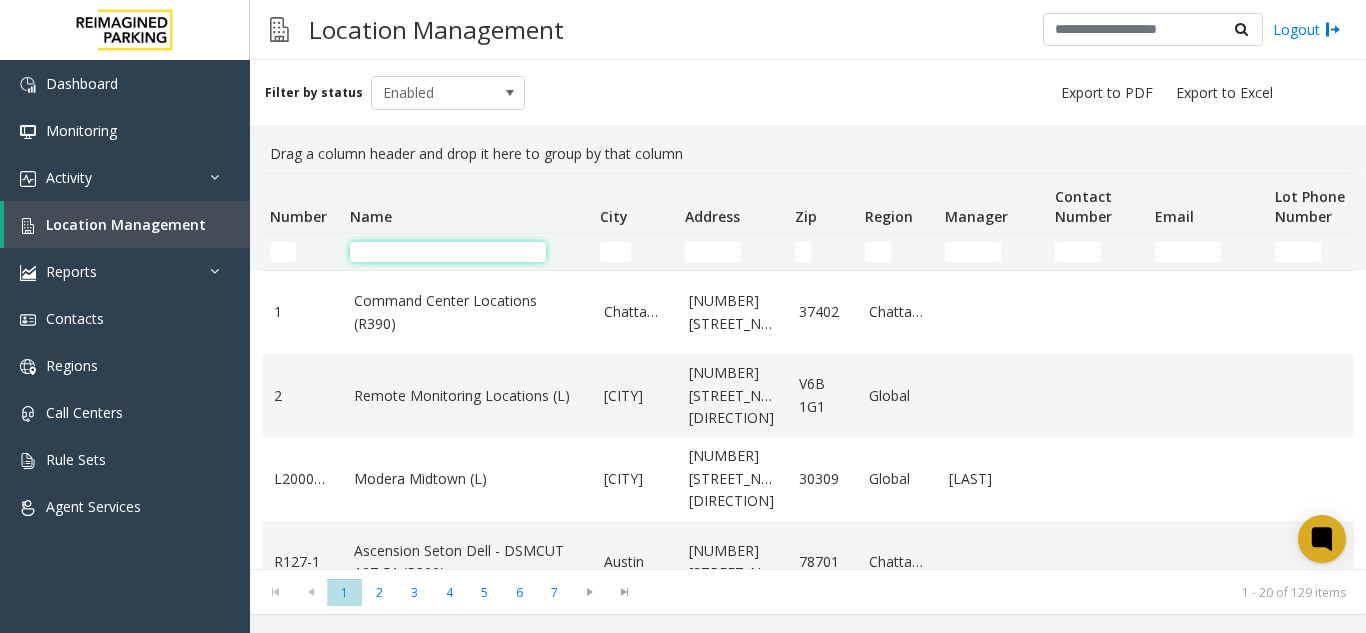 click 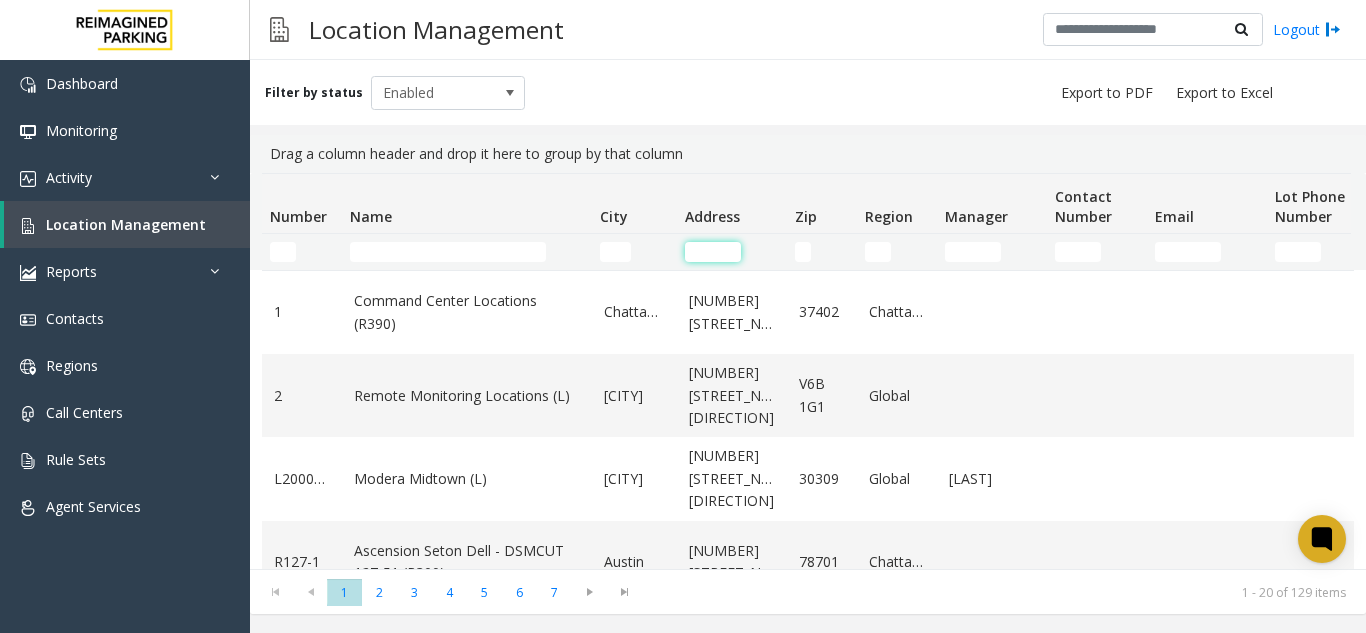 click 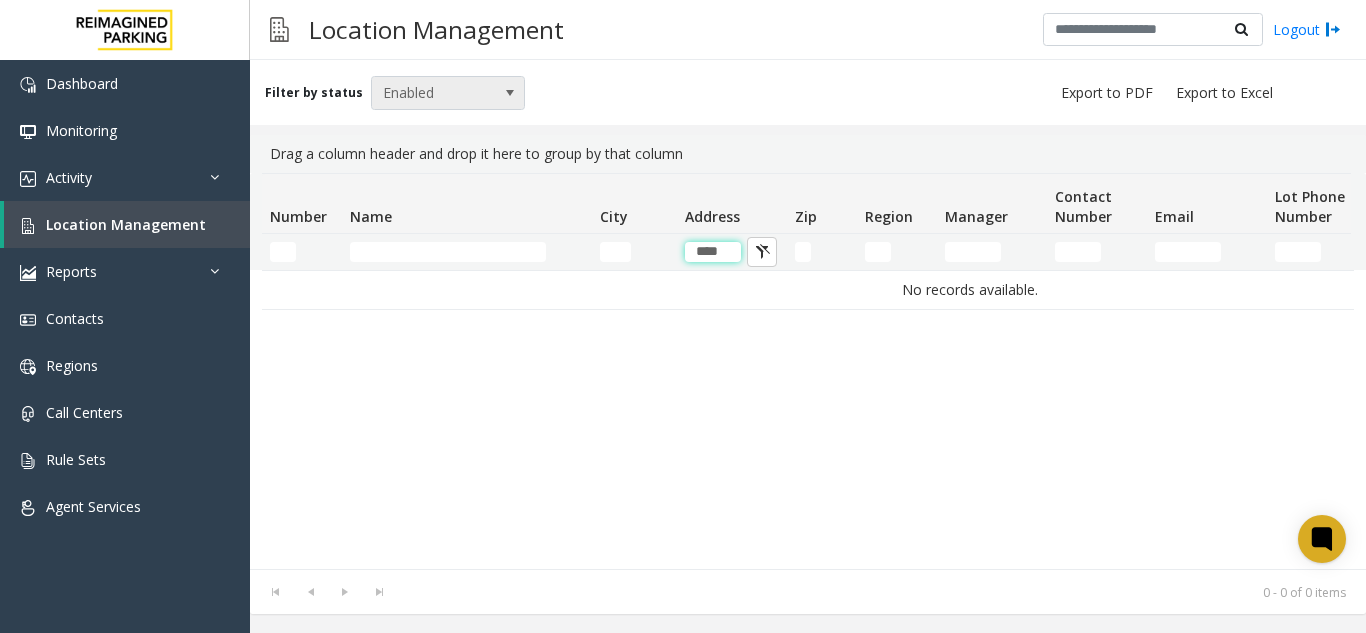 type on "****" 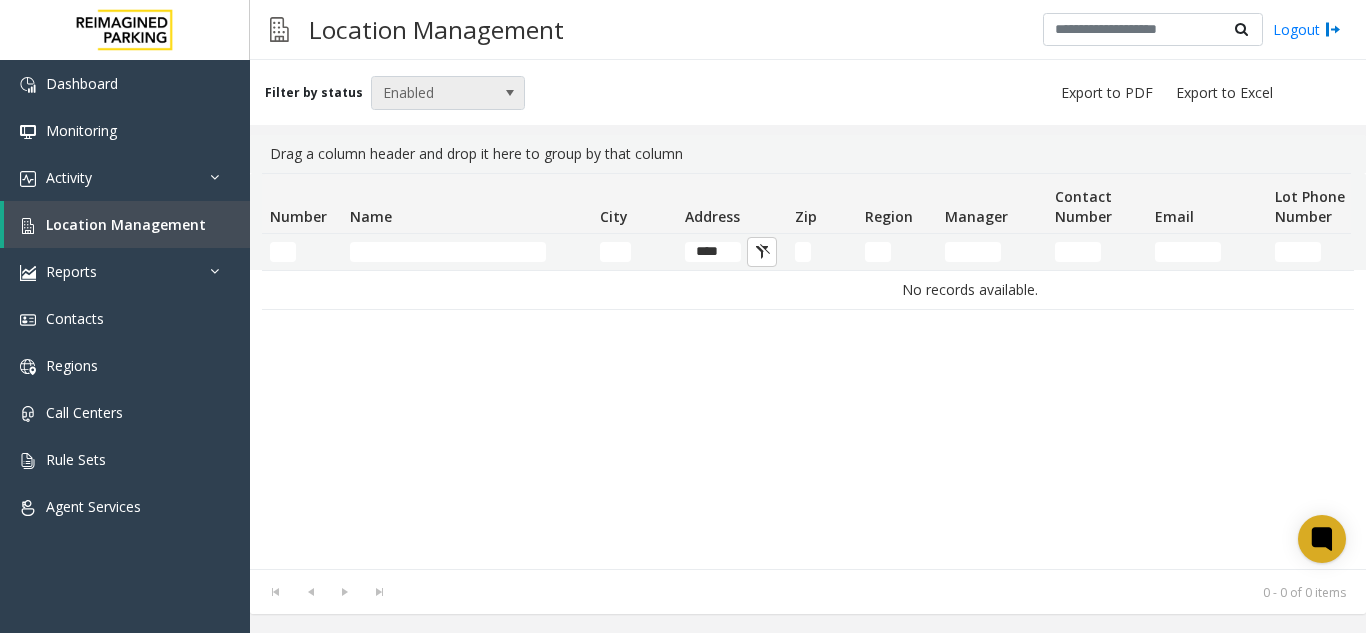 click at bounding box center [510, 93] 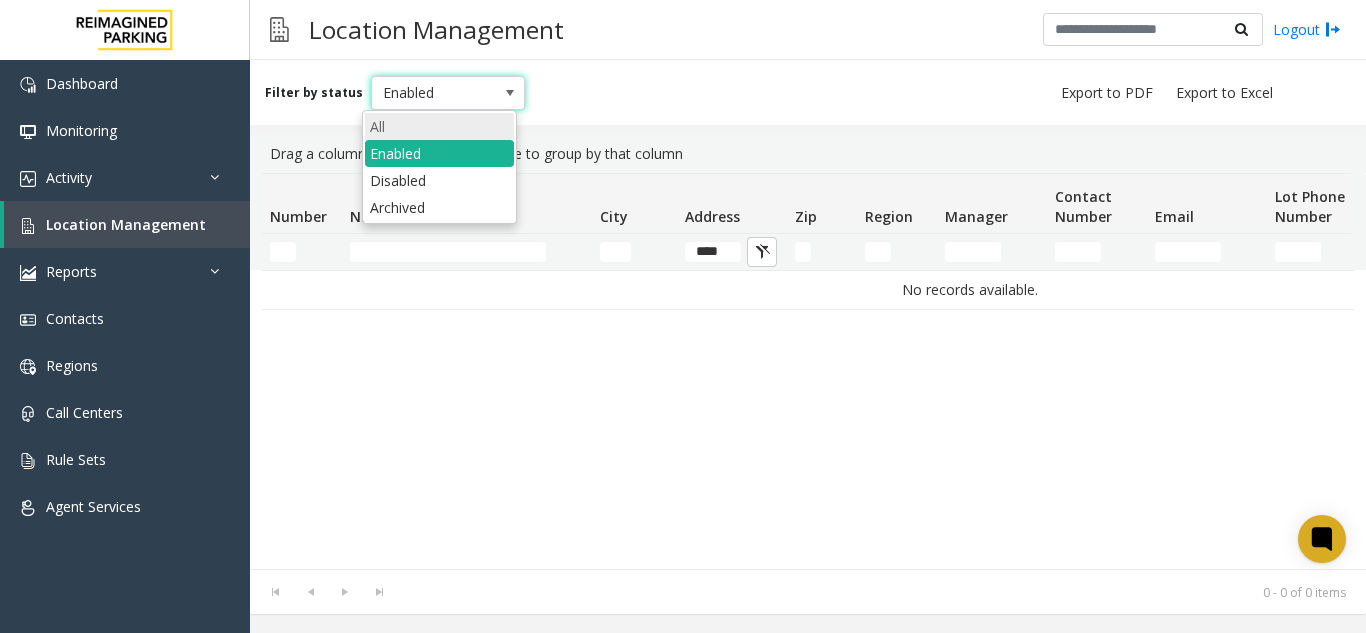 click on "All" at bounding box center (439, 126) 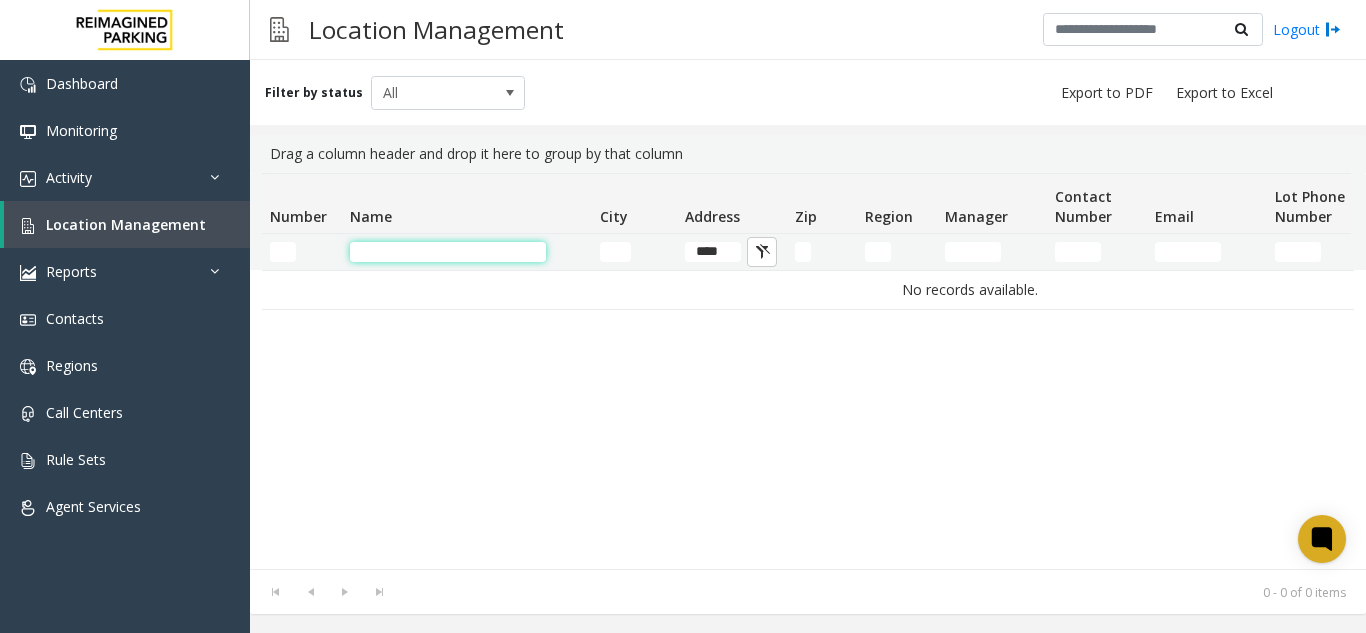 click 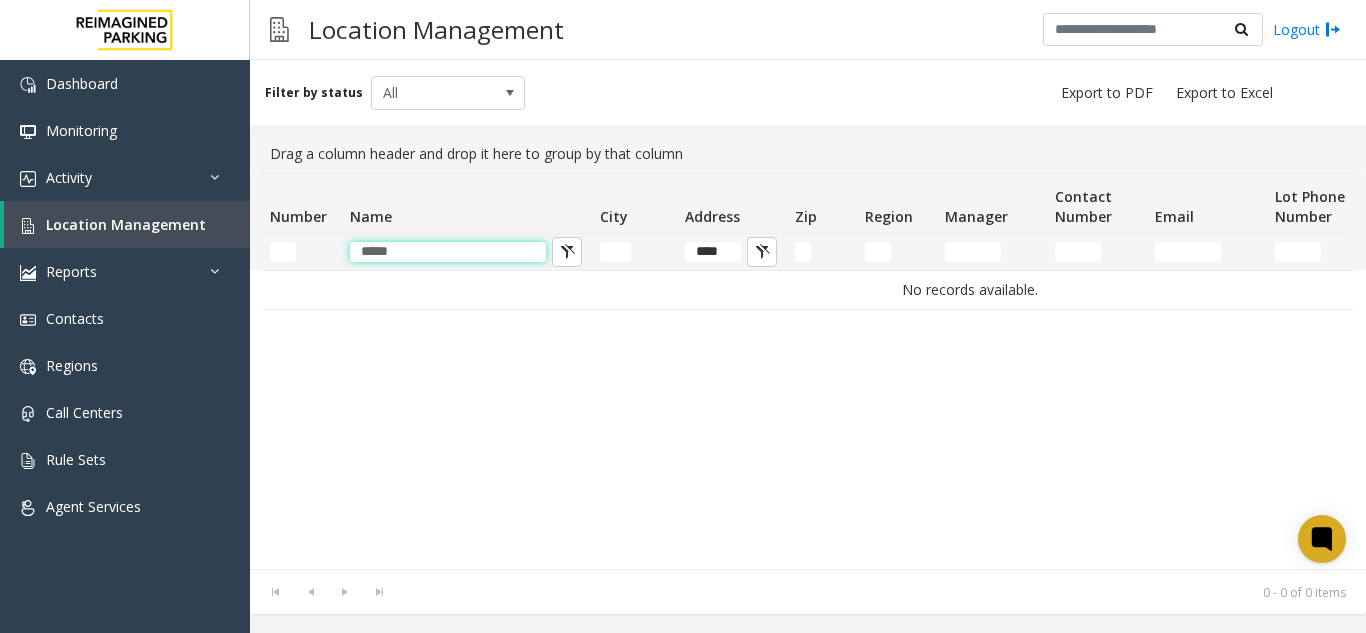 type on "*****" 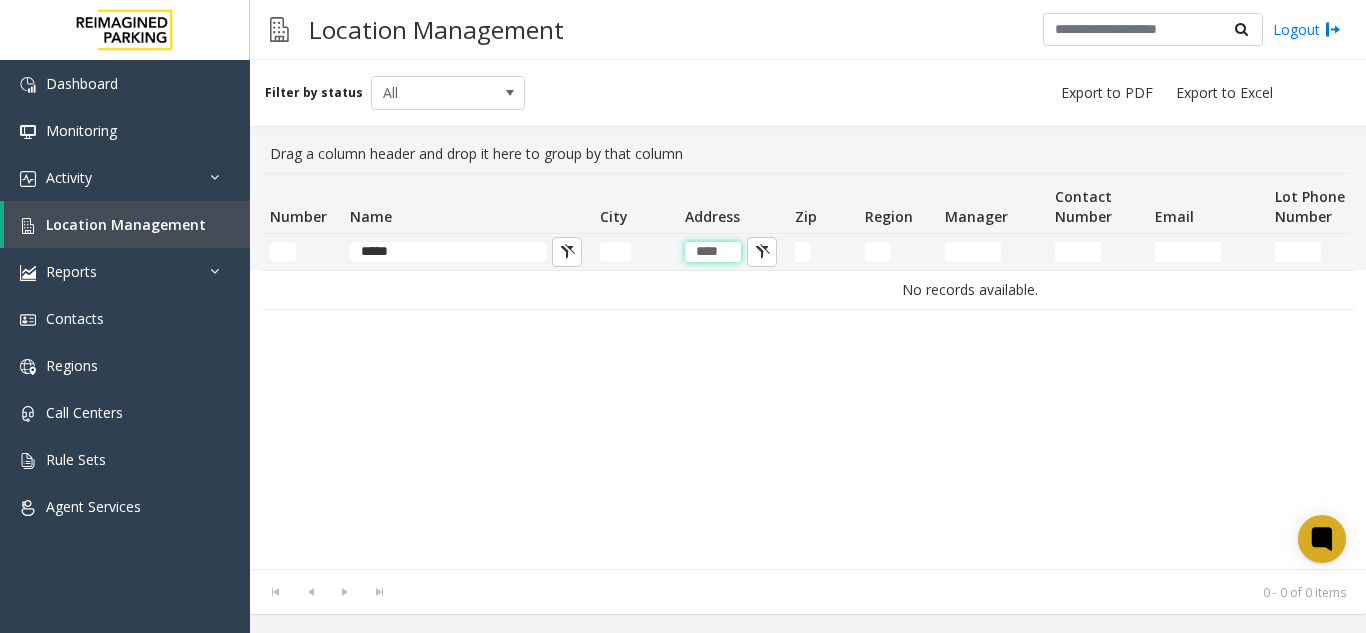 drag, startPoint x: 732, startPoint y: 254, endPoint x: 682, endPoint y: 254, distance: 50 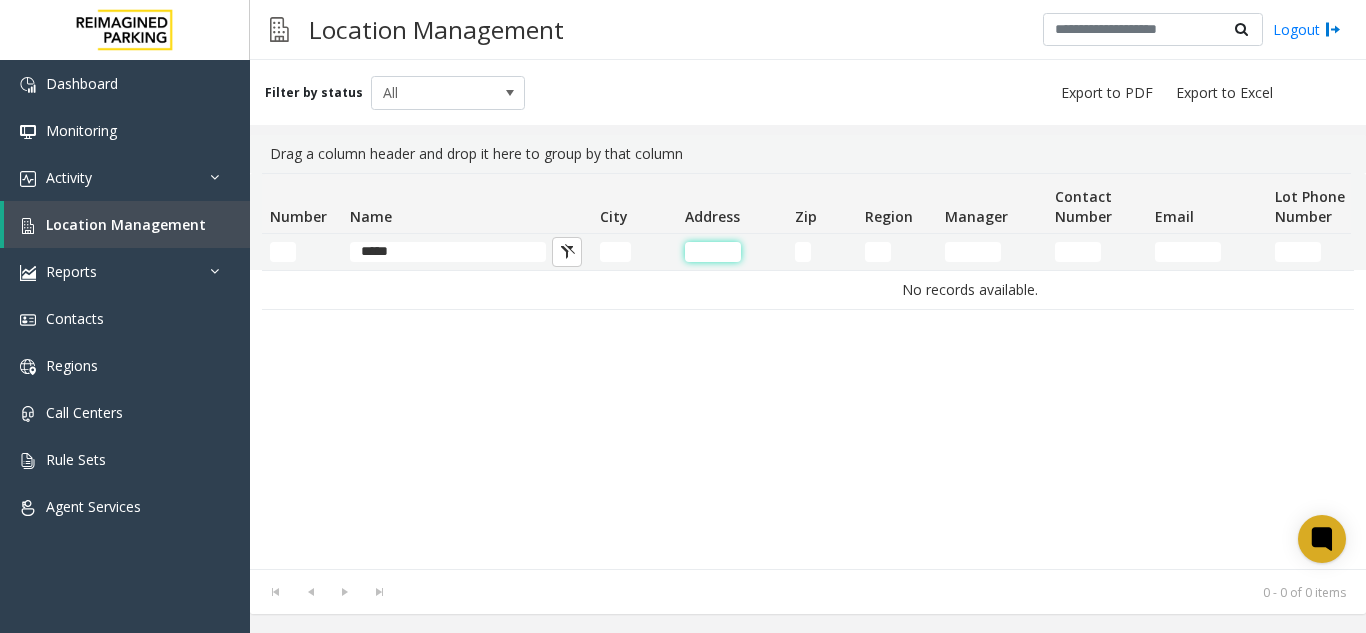 type 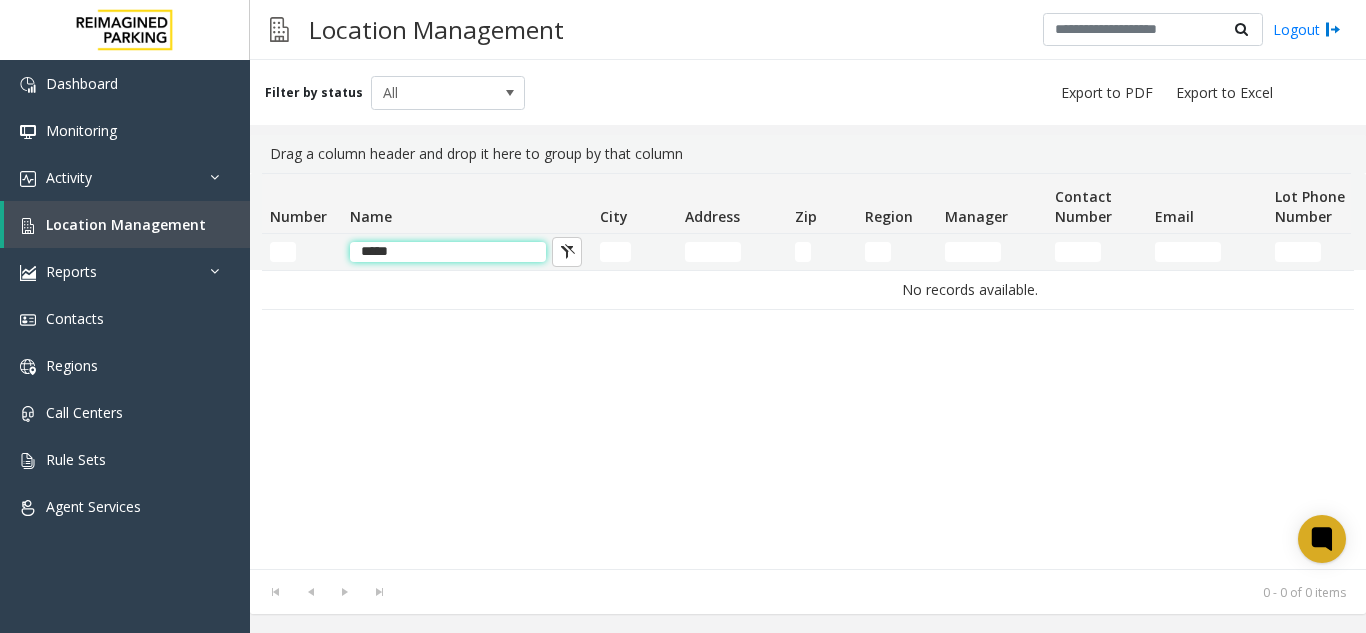 click on "*****" 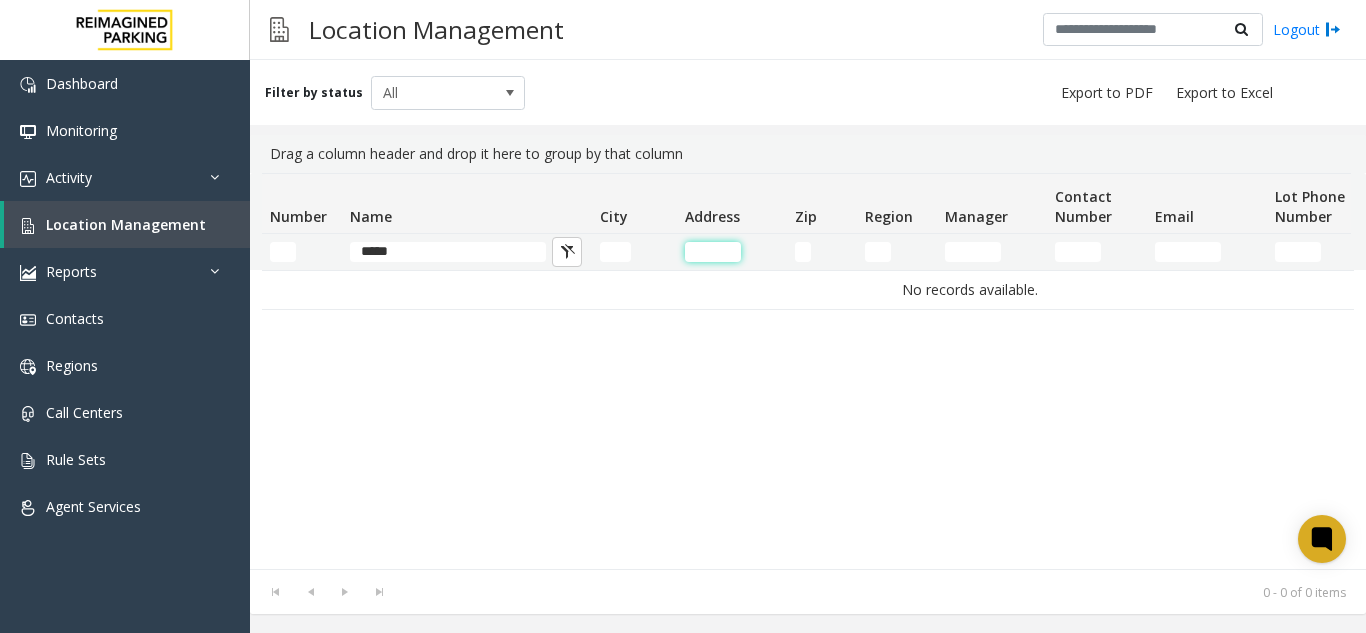 click 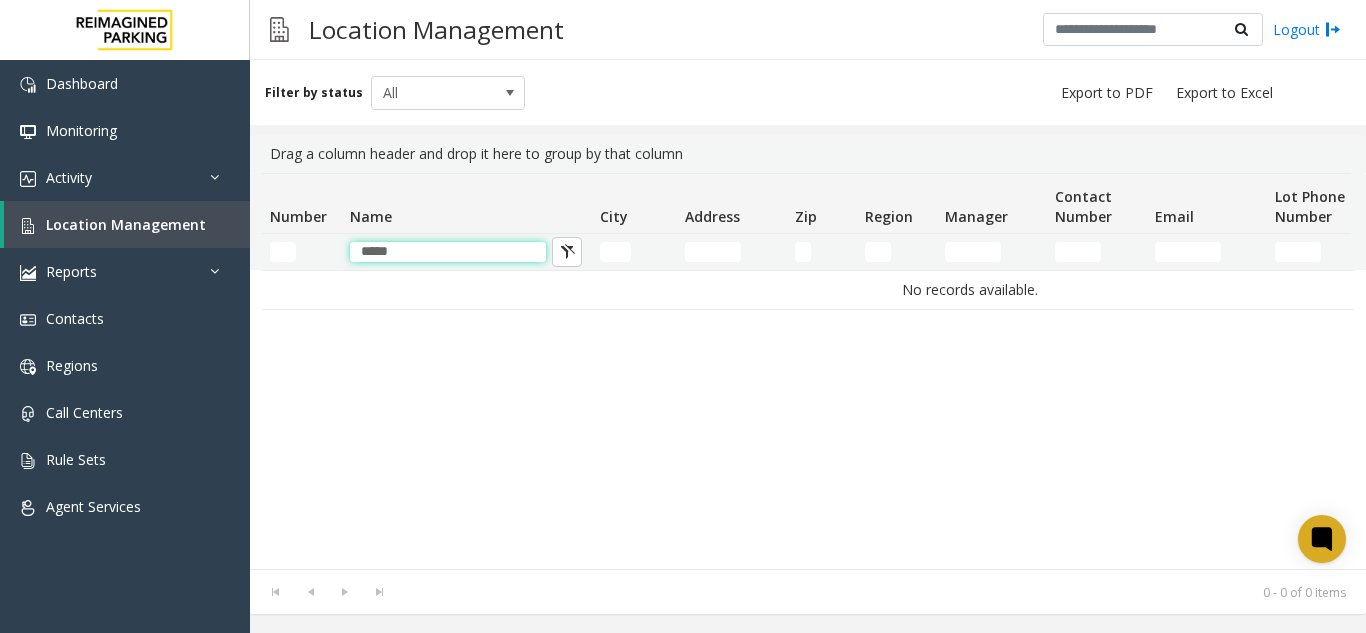 drag, startPoint x: 474, startPoint y: 249, endPoint x: 315, endPoint y: 253, distance: 159.05031 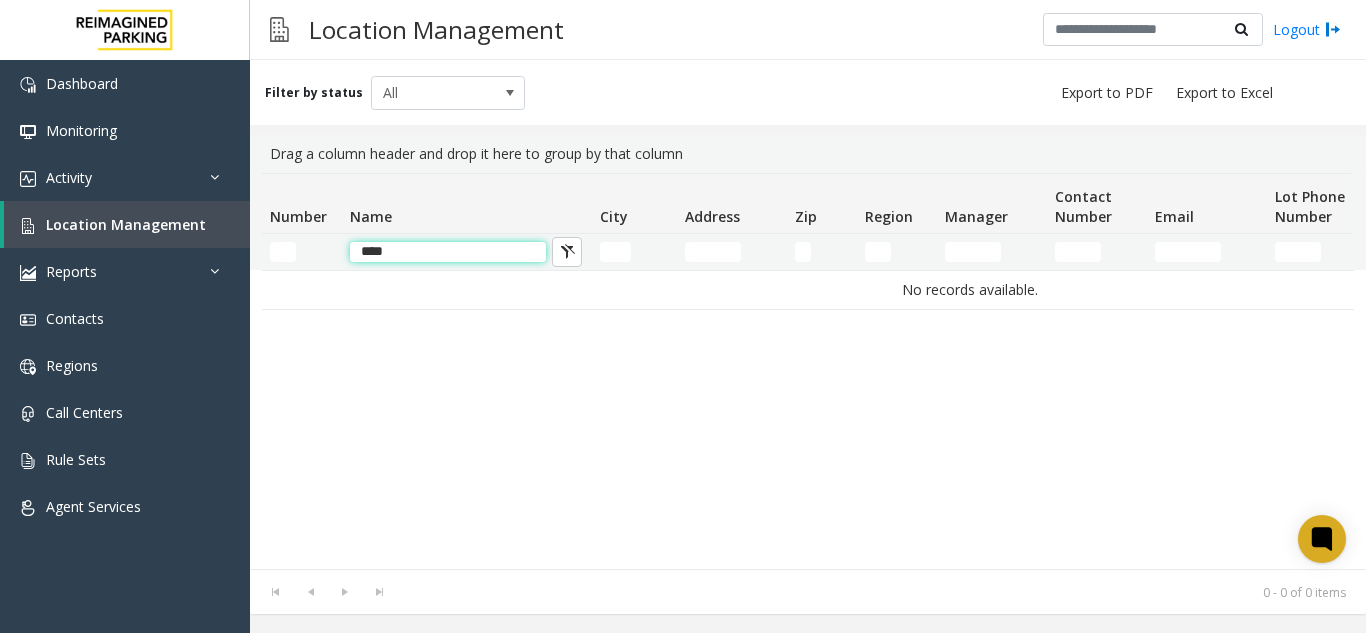 click on "****" 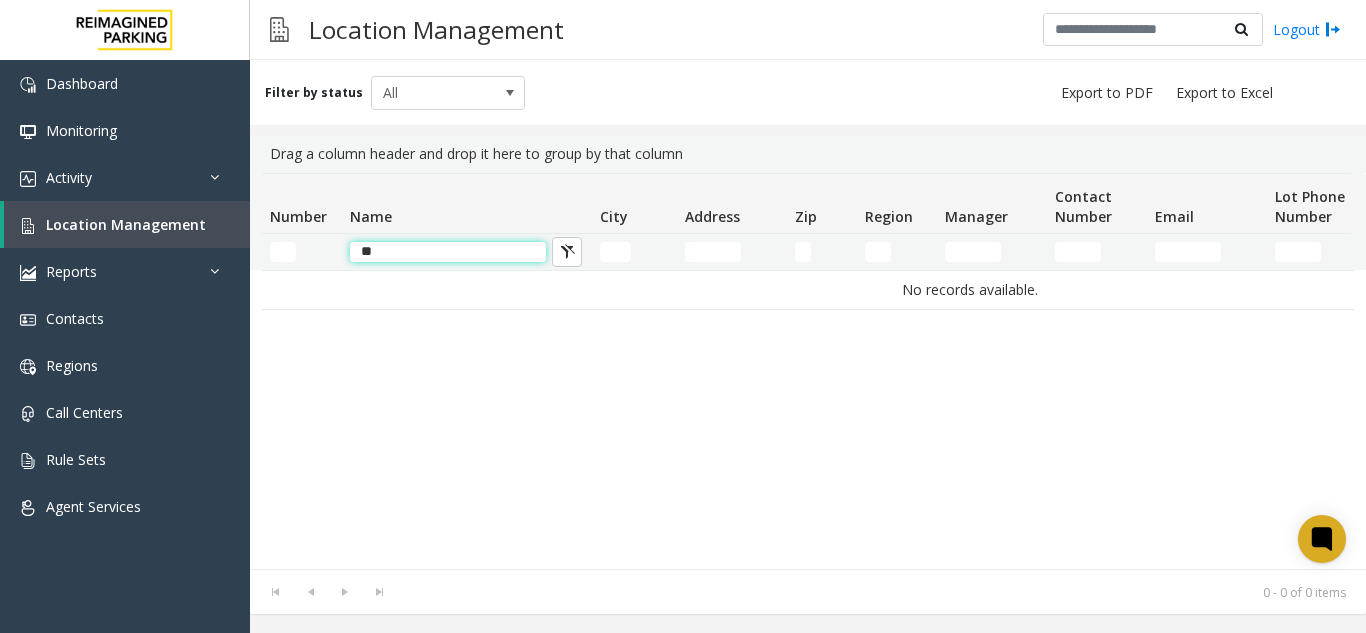 type on "*" 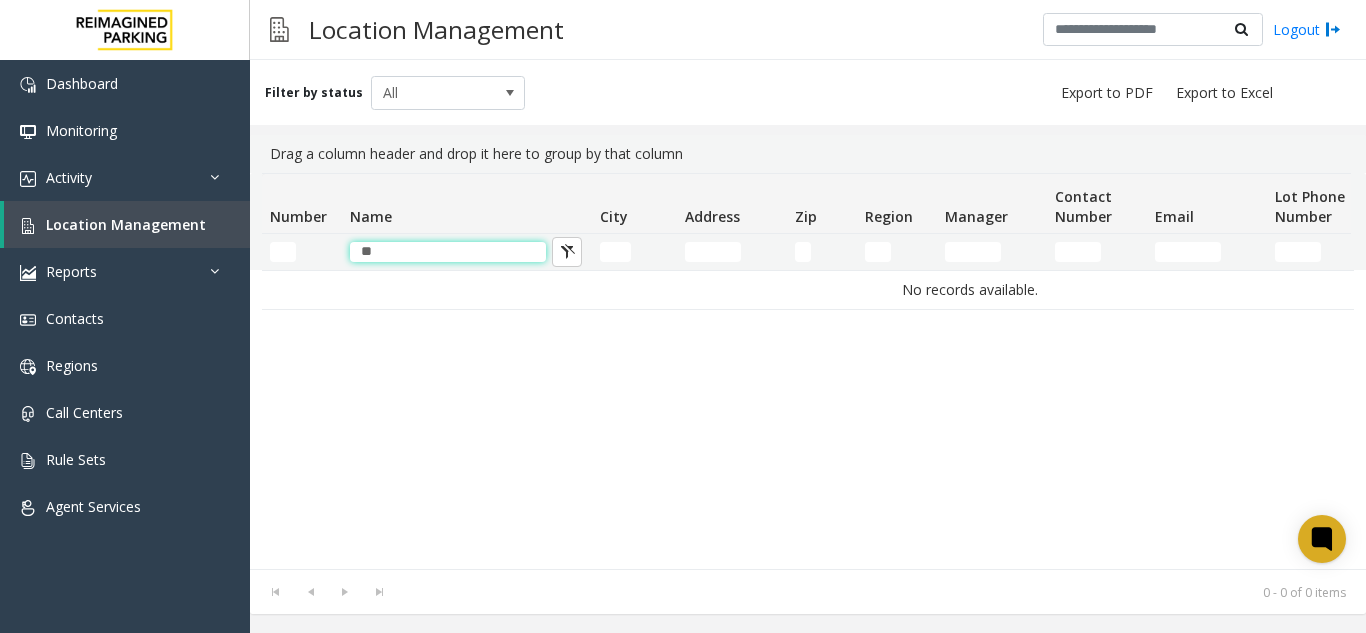 type on "*" 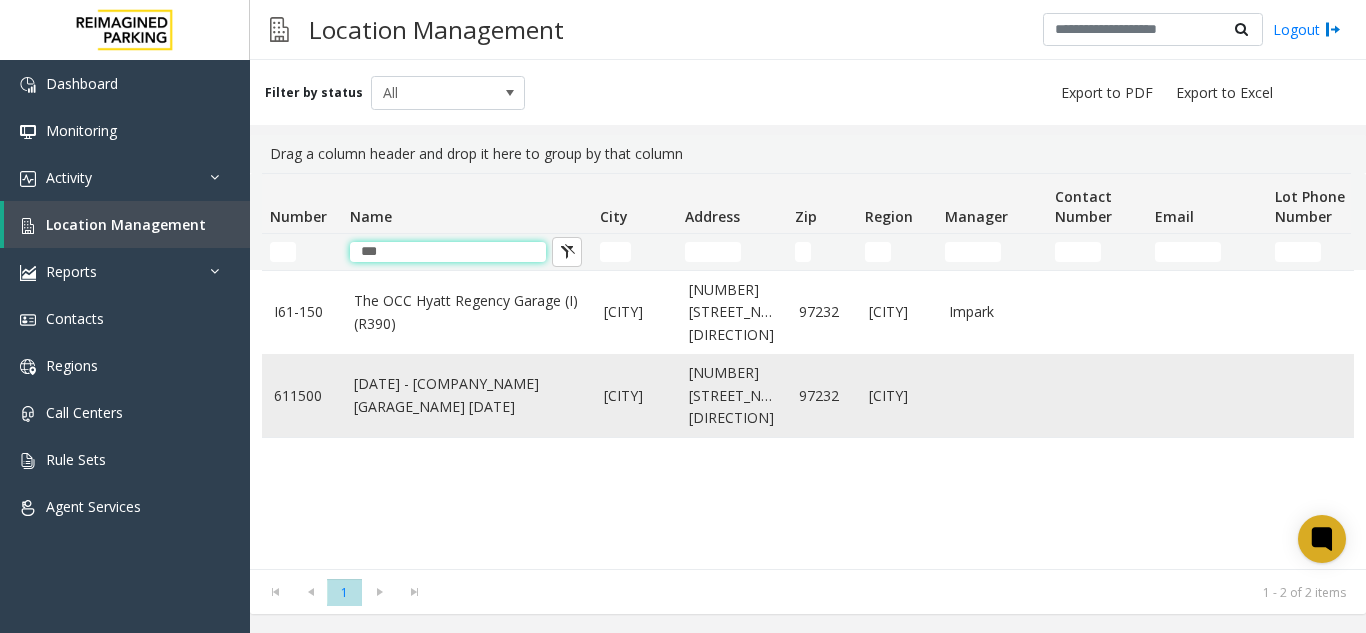 type on "***" 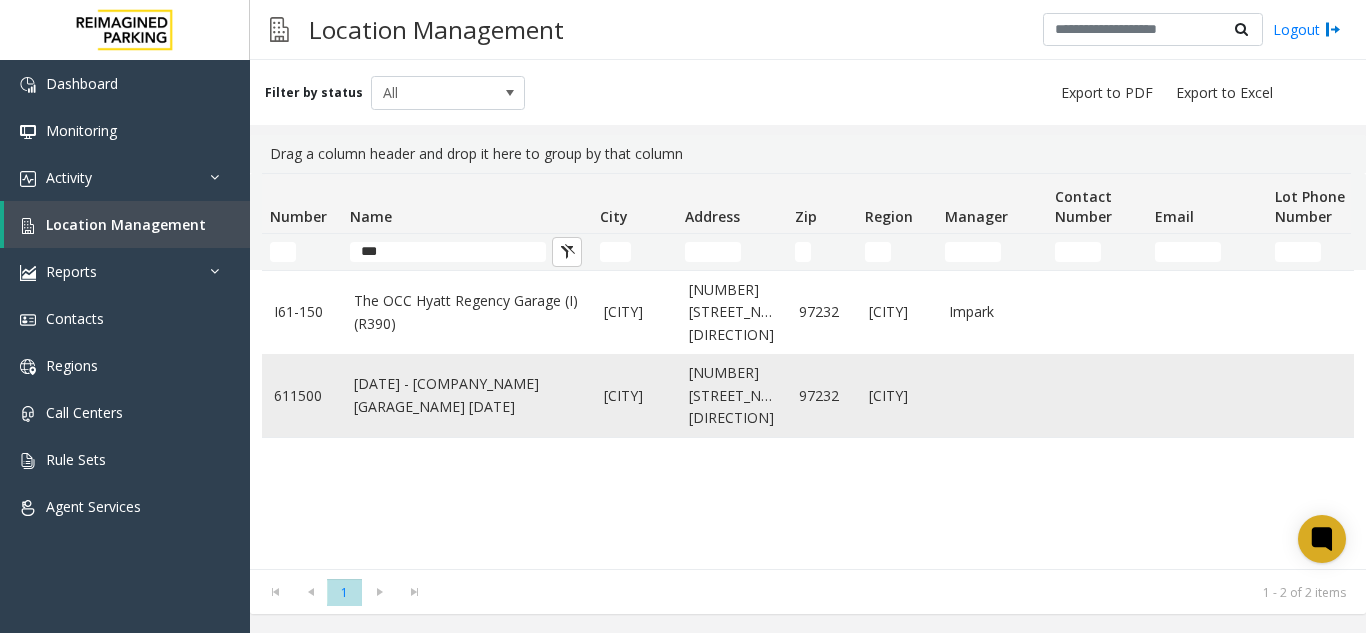 click on "[DATE] - [COMPANY_NAME] [GARAGE_NAME] [DATE]" 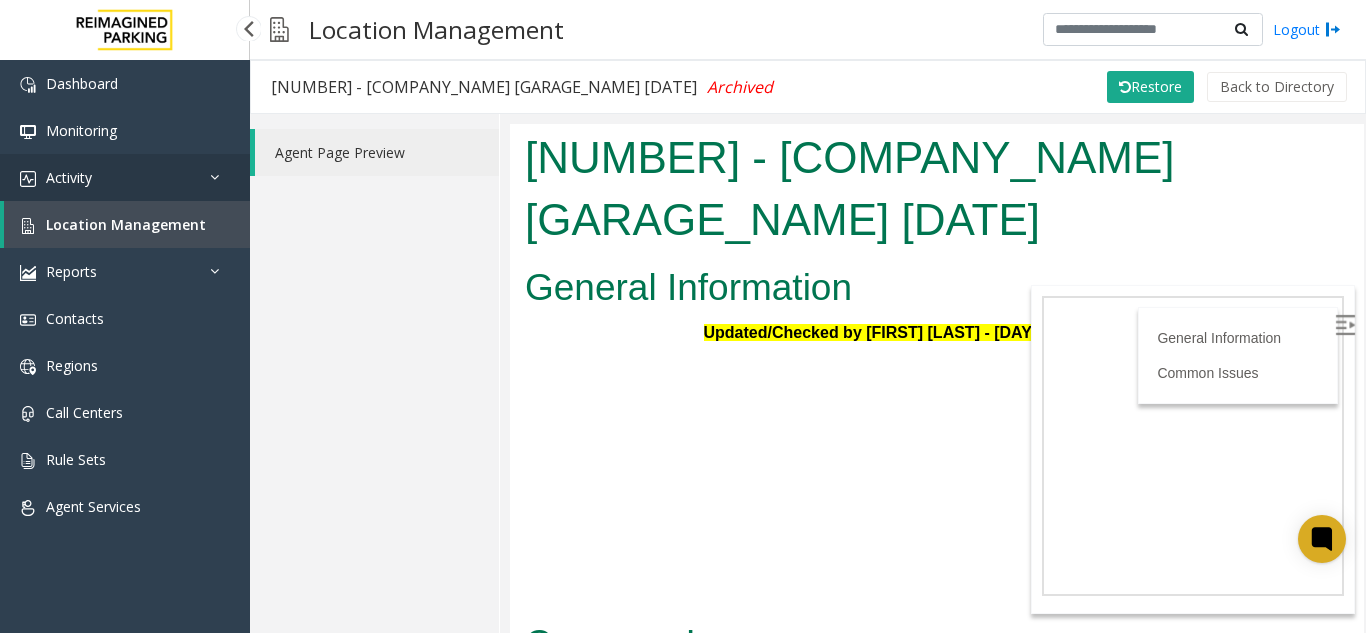 scroll, scrollTop: 0, scrollLeft: 0, axis: both 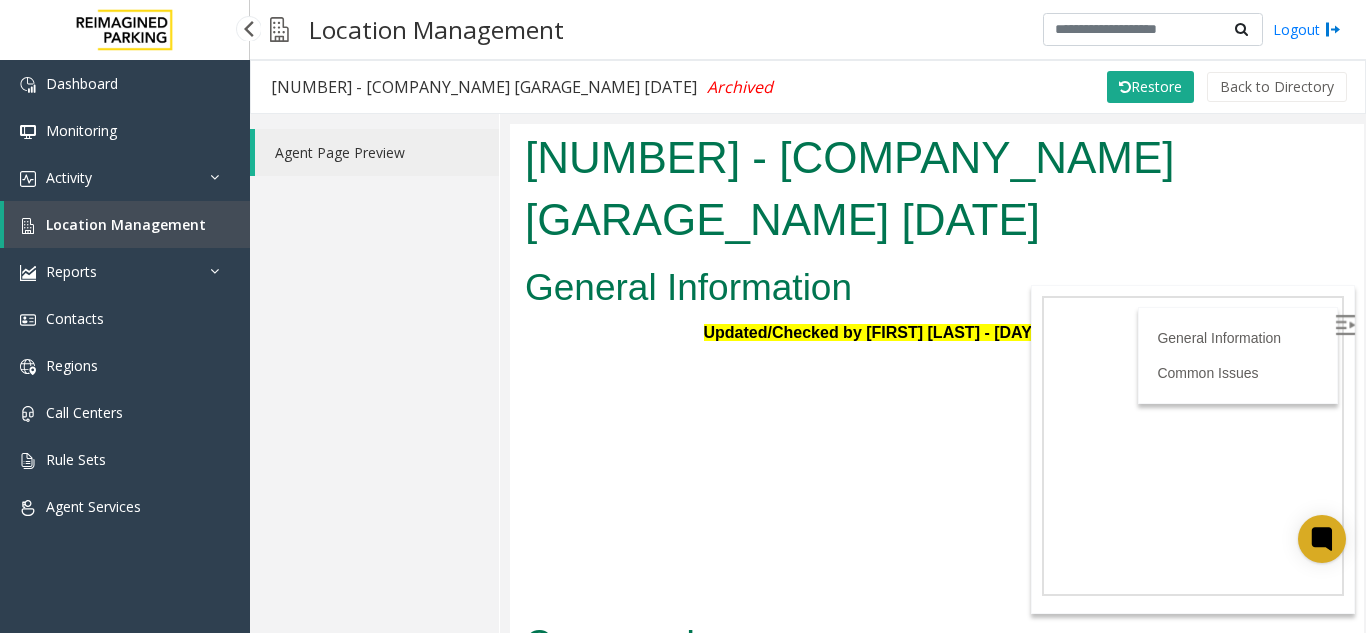 click on "Location Management" at bounding box center [126, 224] 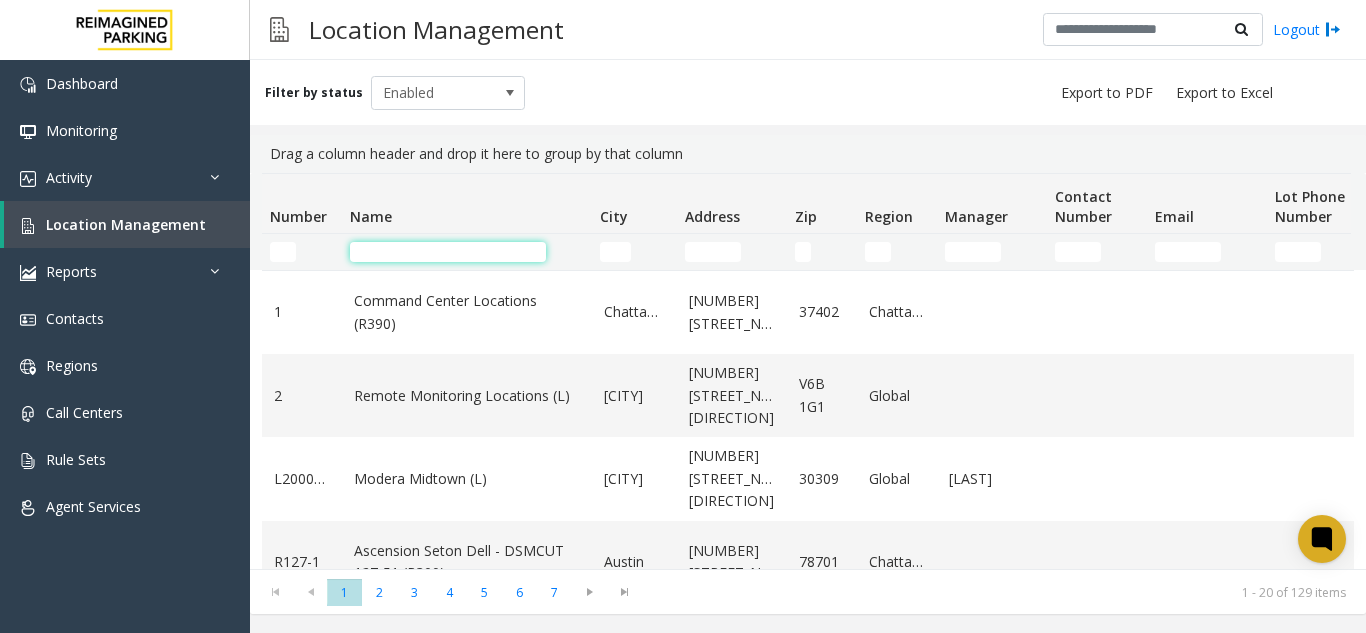 click 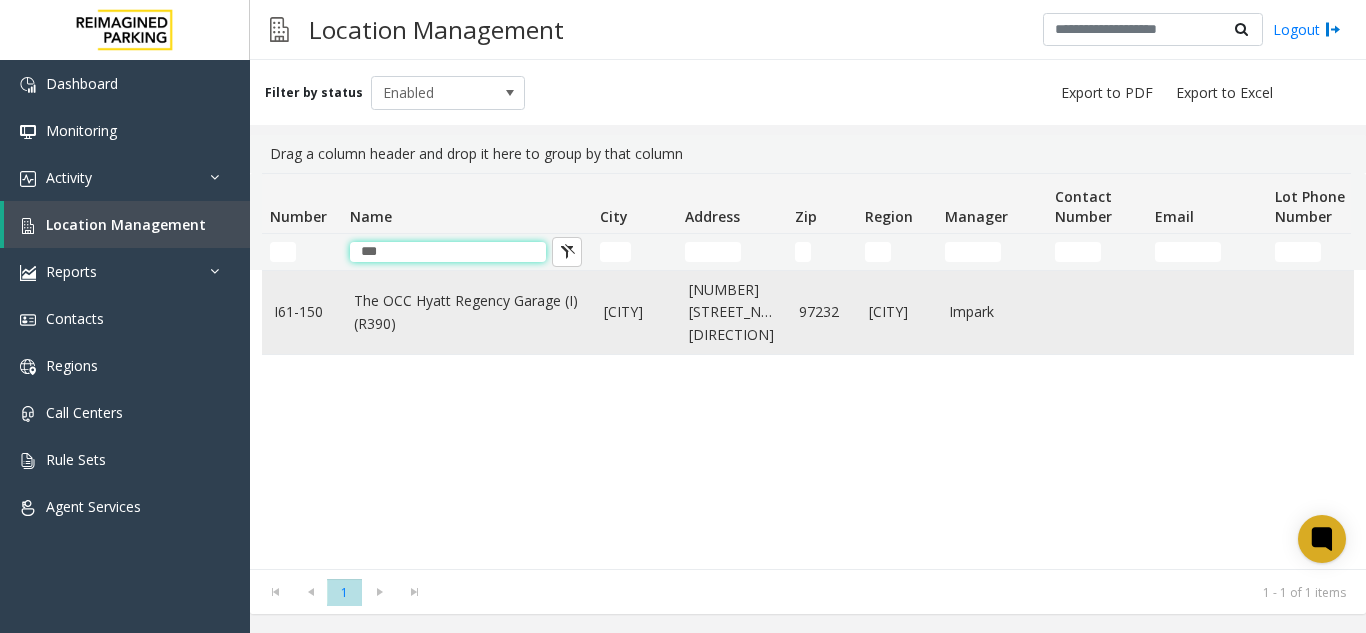 type on "***" 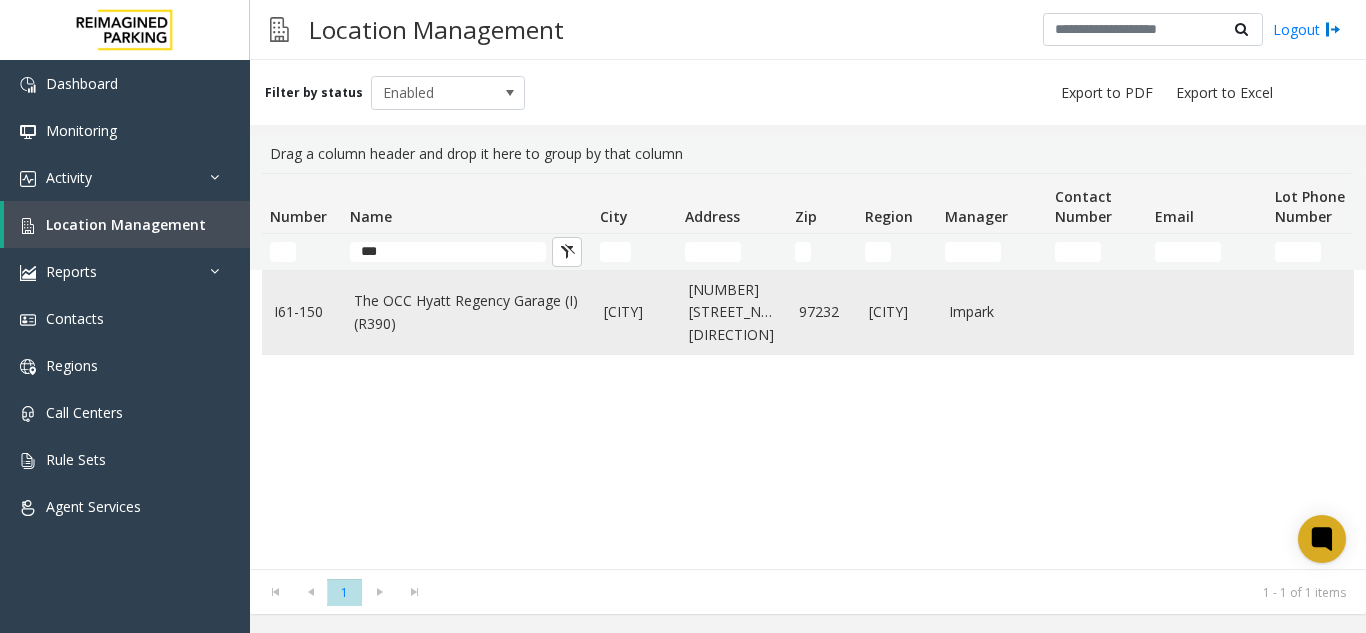click on "The OCC Hyatt Regency Garage (I) (R390)" 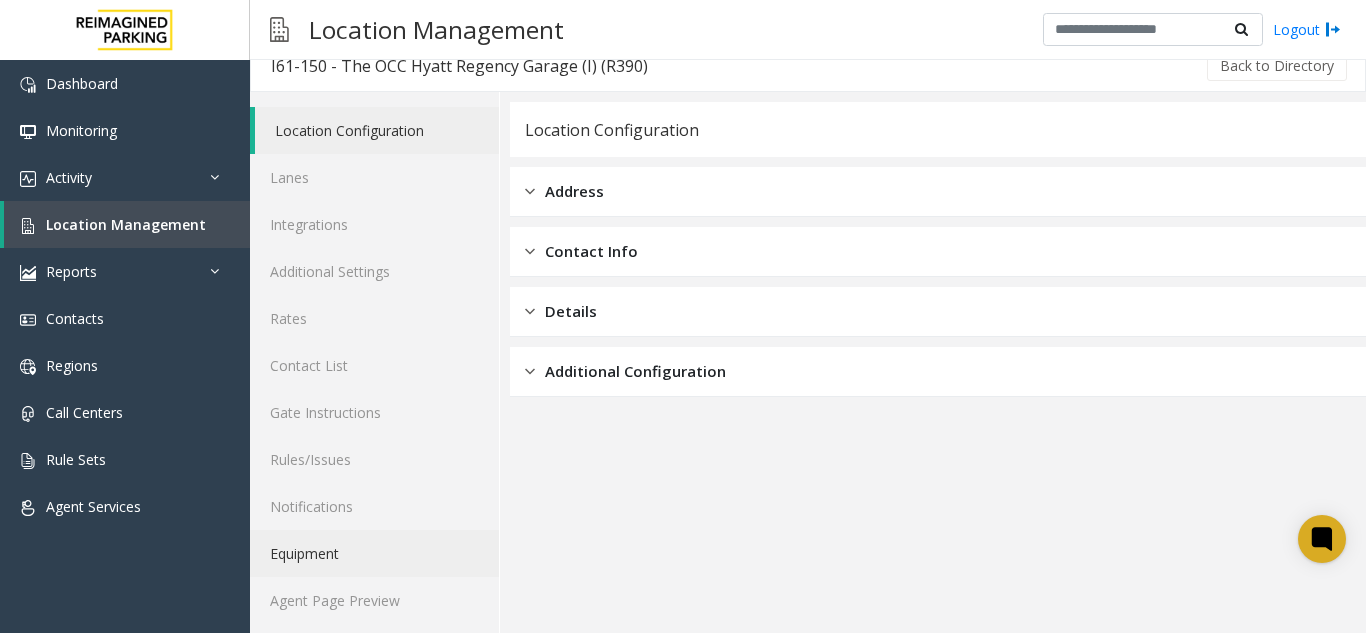 scroll, scrollTop: 26, scrollLeft: 0, axis: vertical 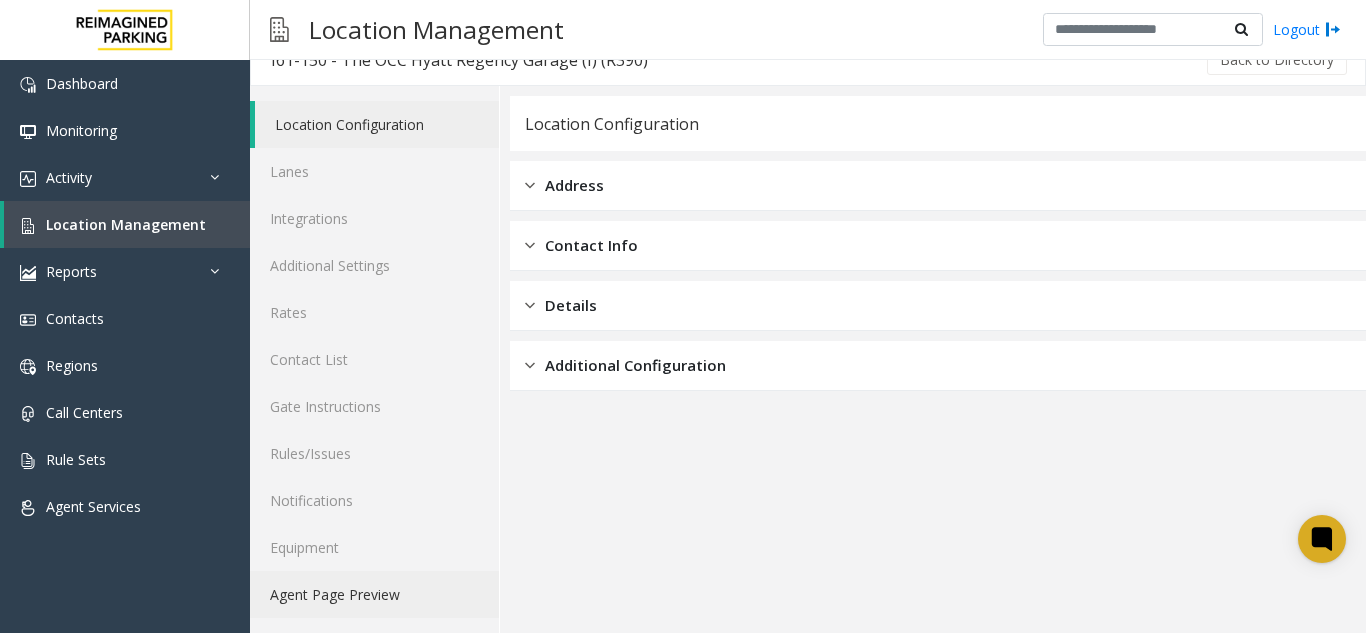 click on "Agent Page Preview" 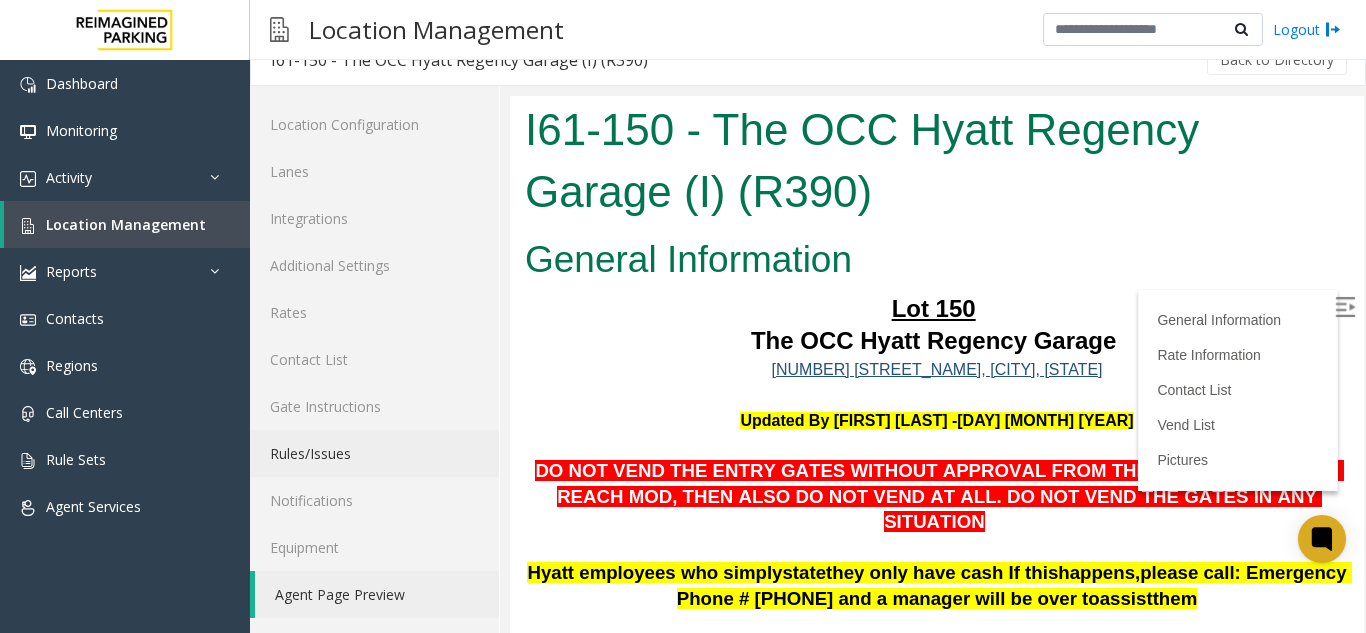 scroll, scrollTop: 100, scrollLeft: 0, axis: vertical 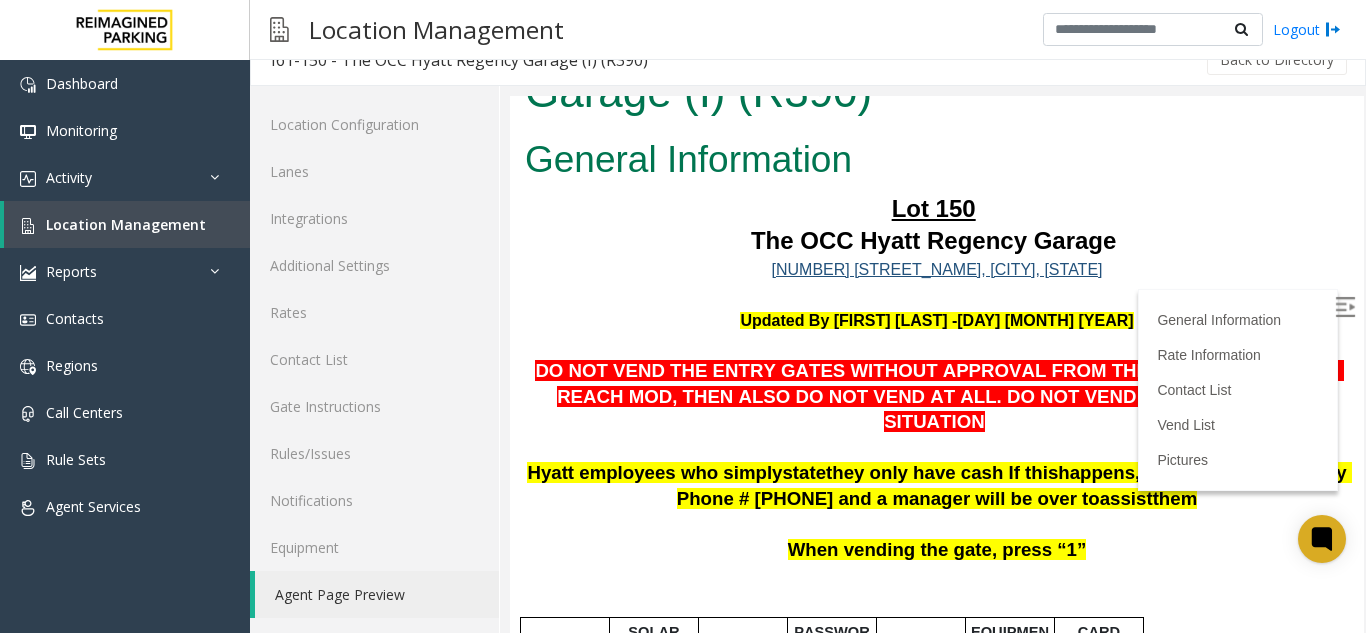 click at bounding box center [1347, 310] 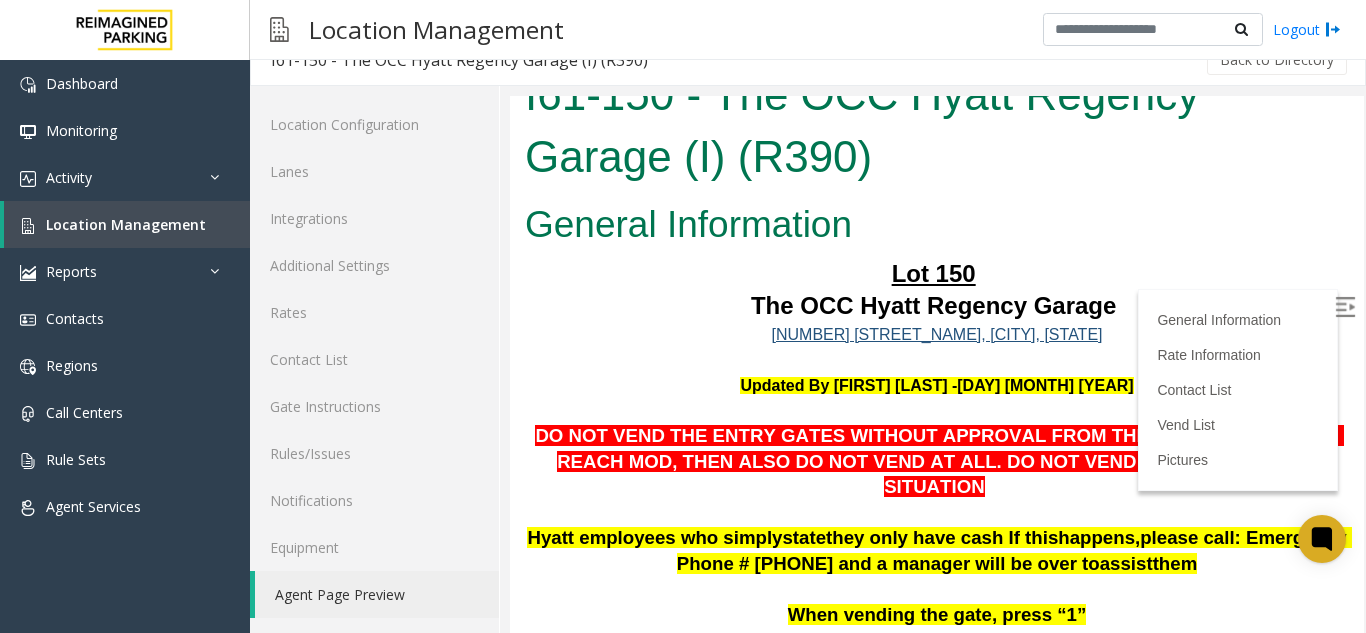 scroll, scrollTop: 0, scrollLeft: 0, axis: both 